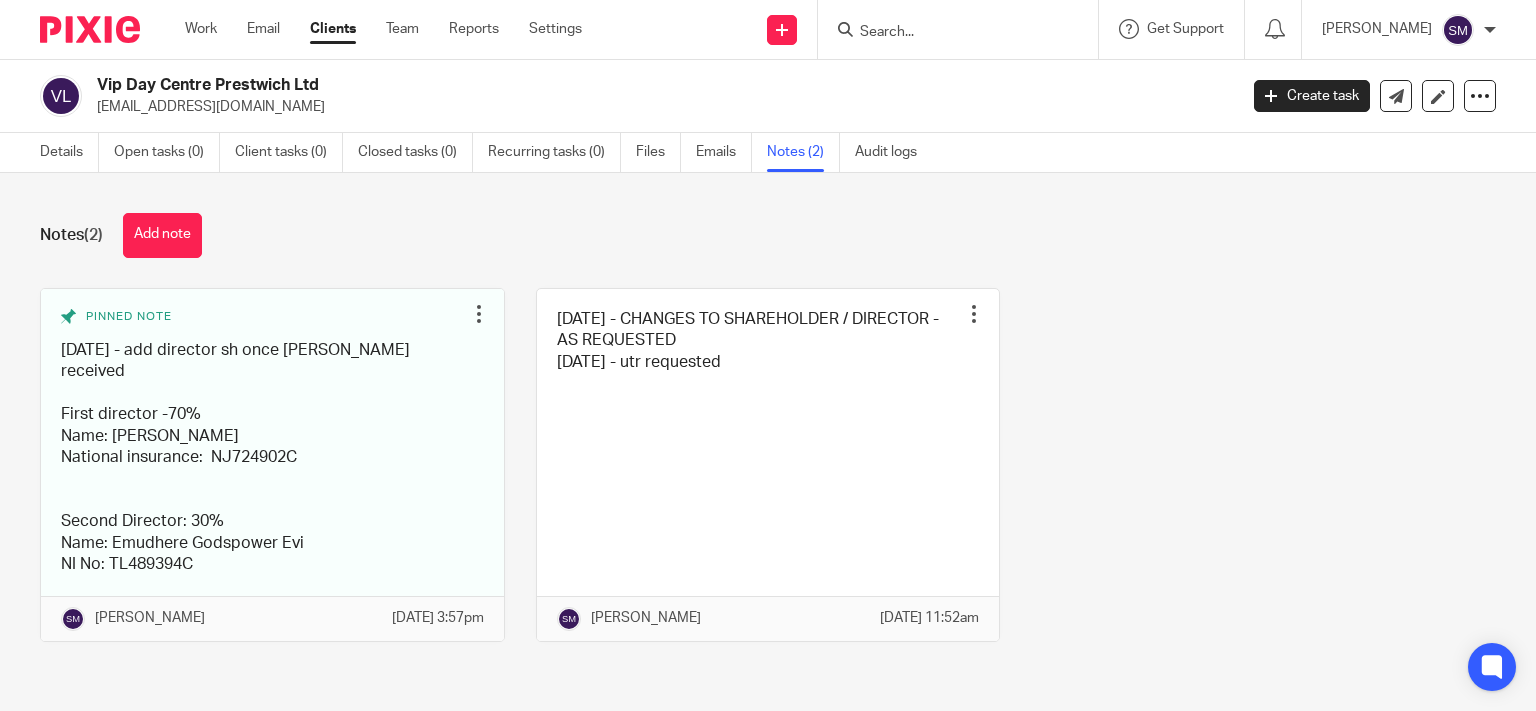 scroll, scrollTop: 0, scrollLeft: 0, axis: both 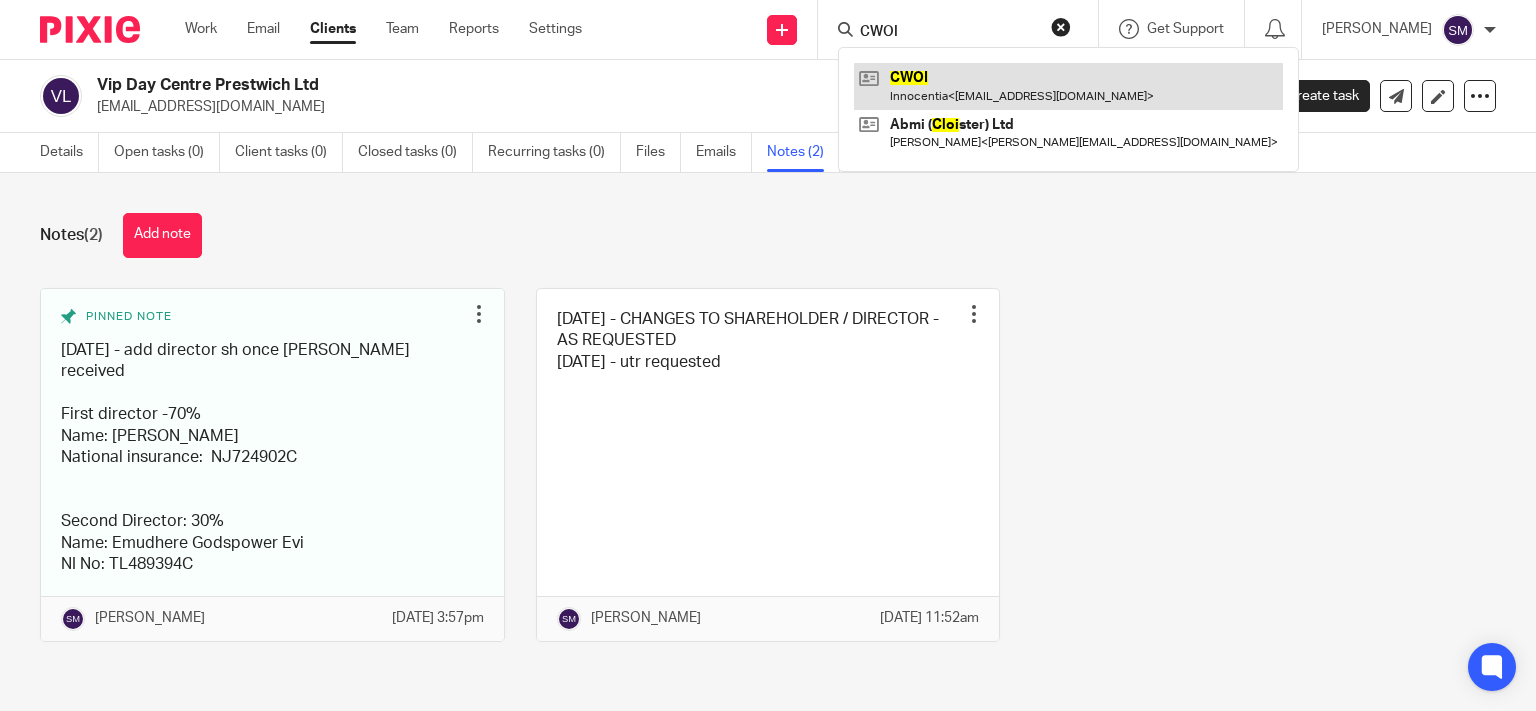 type on "CWOI" 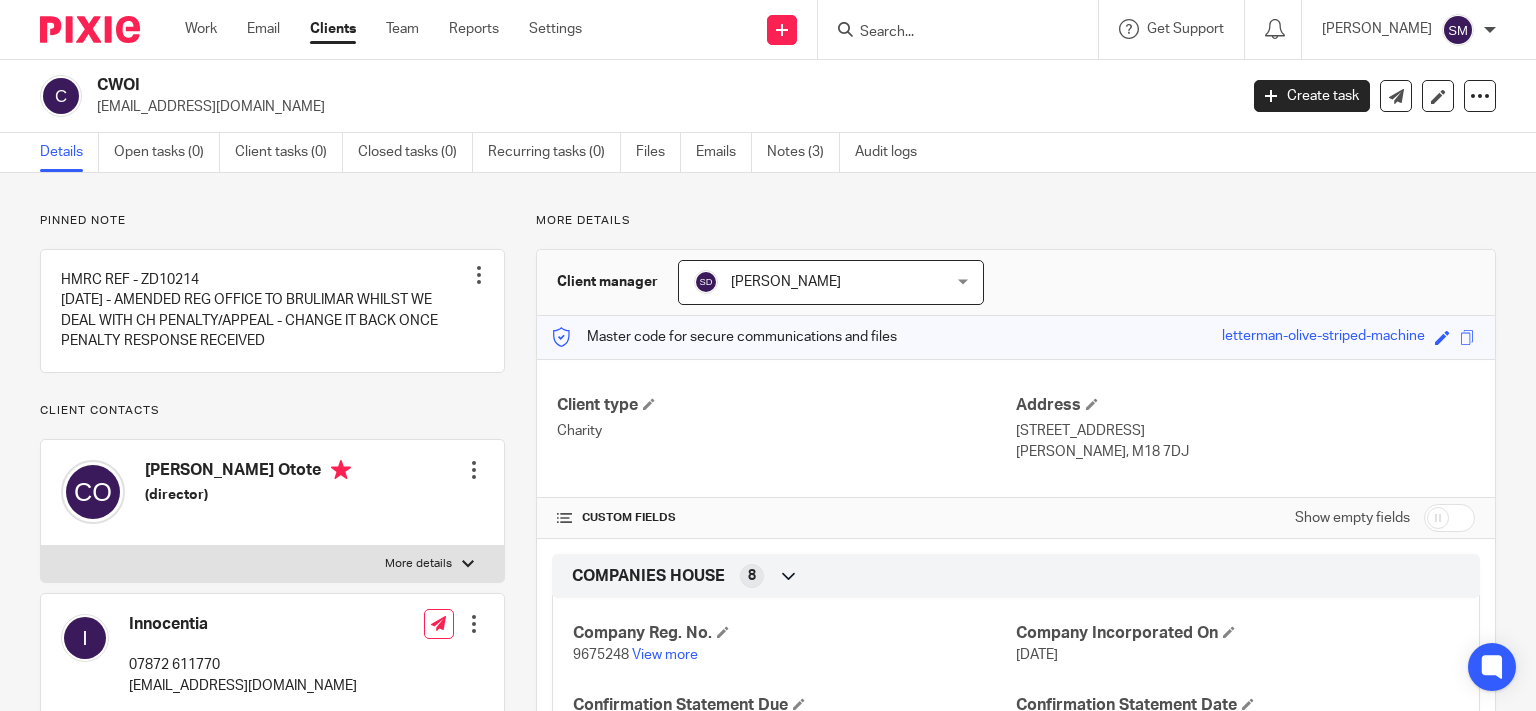 scroll, scrollTop: 0, scrollLeft: 0, axis: both 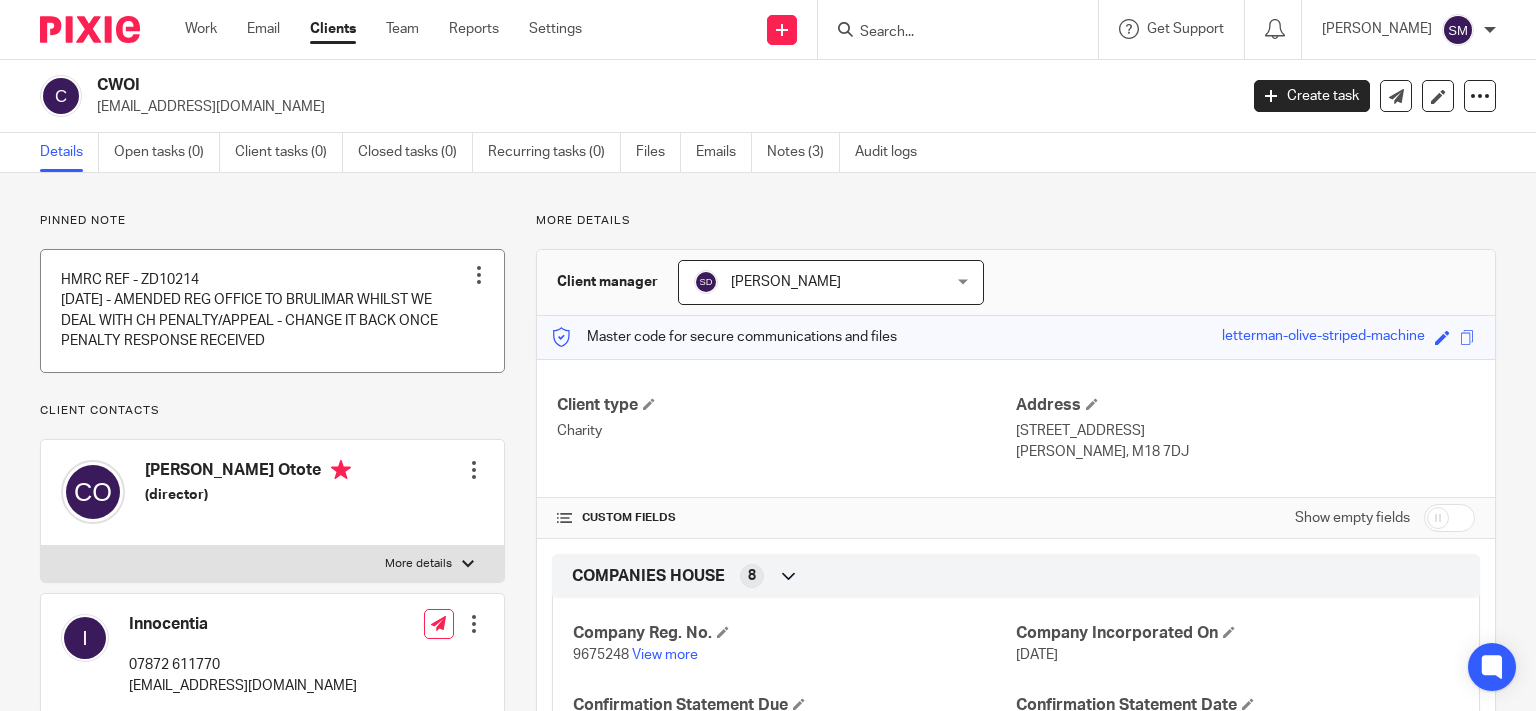 click at bounding box center [272, 310] 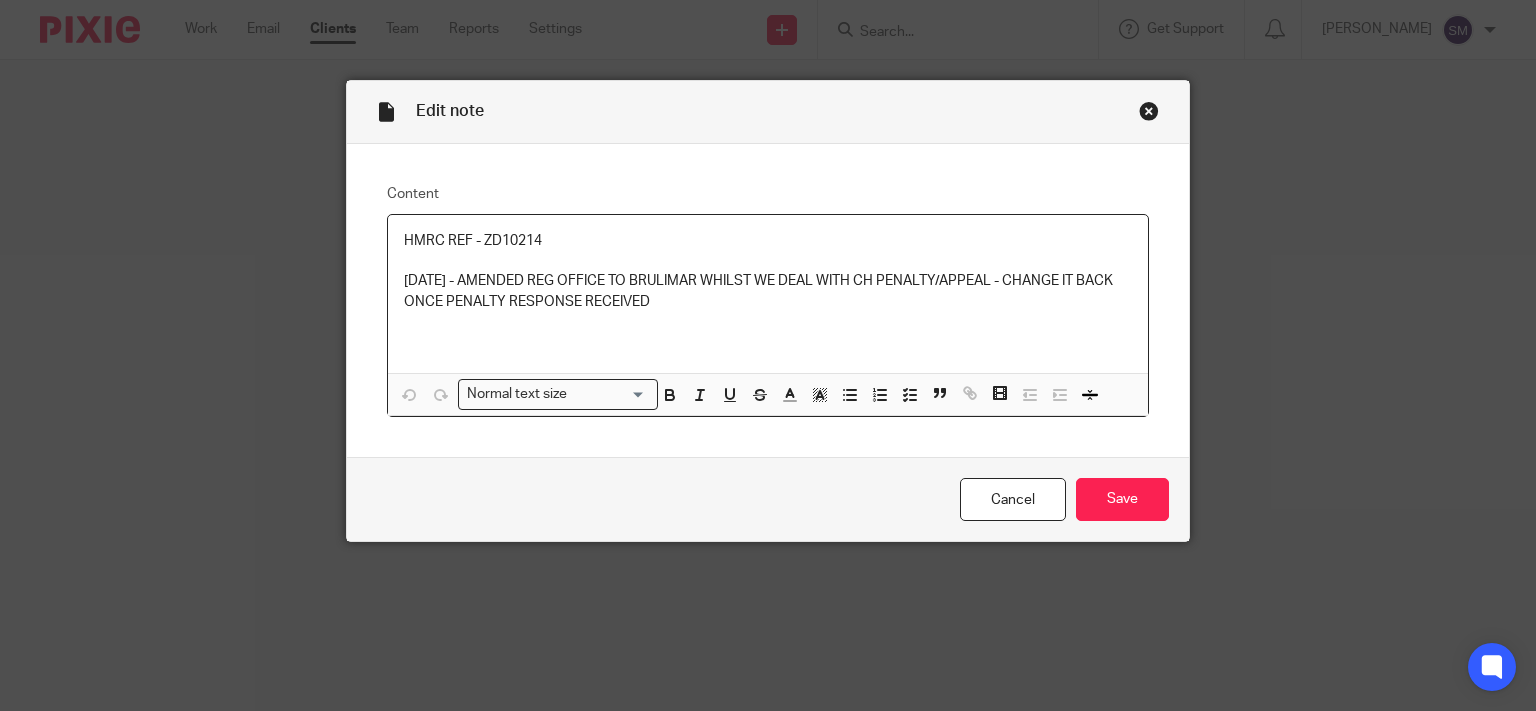 scroll, scrollTop: 0, scrollLeft: 0, axis: both 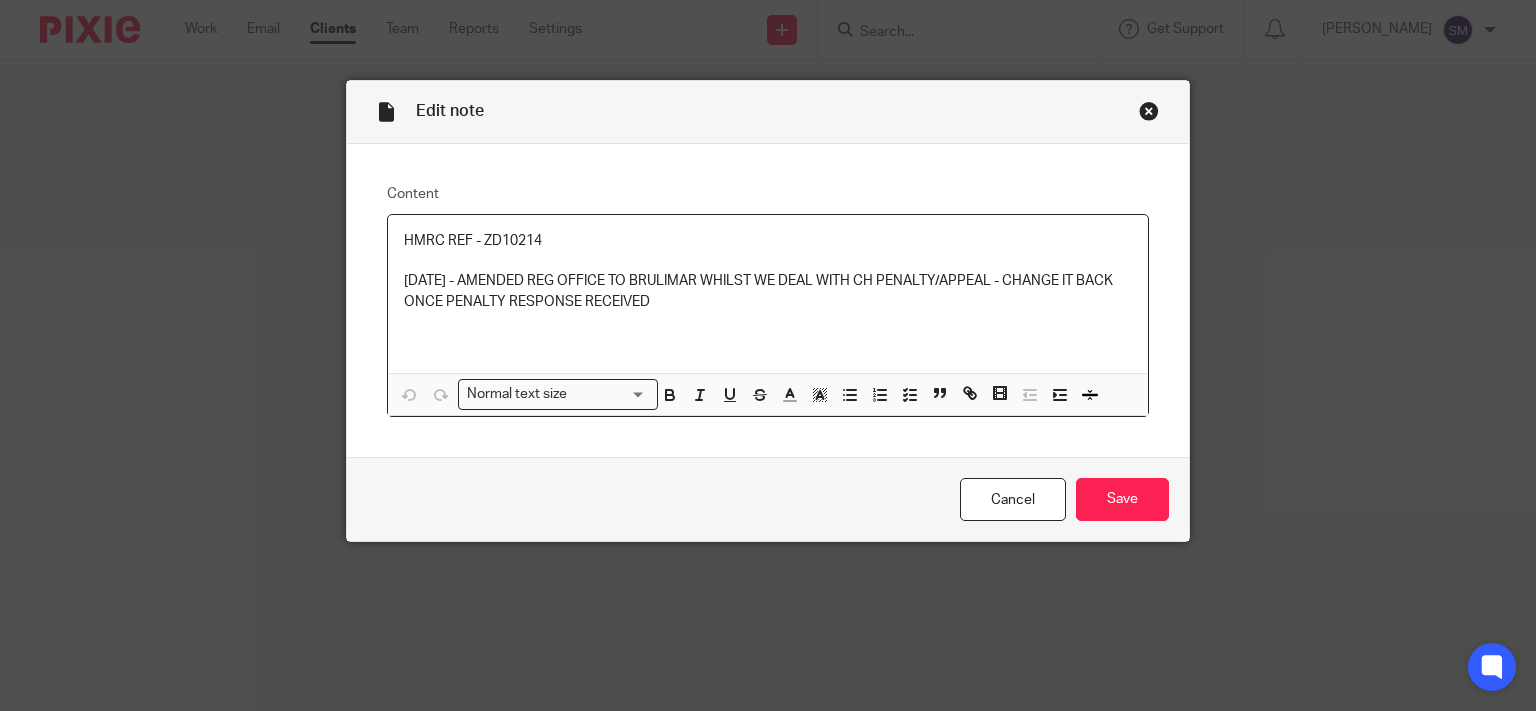 drag, startPoint x: 661, startPoint y: 299, endPoint x: 338, endPoint y: 278, distance: 323.68195 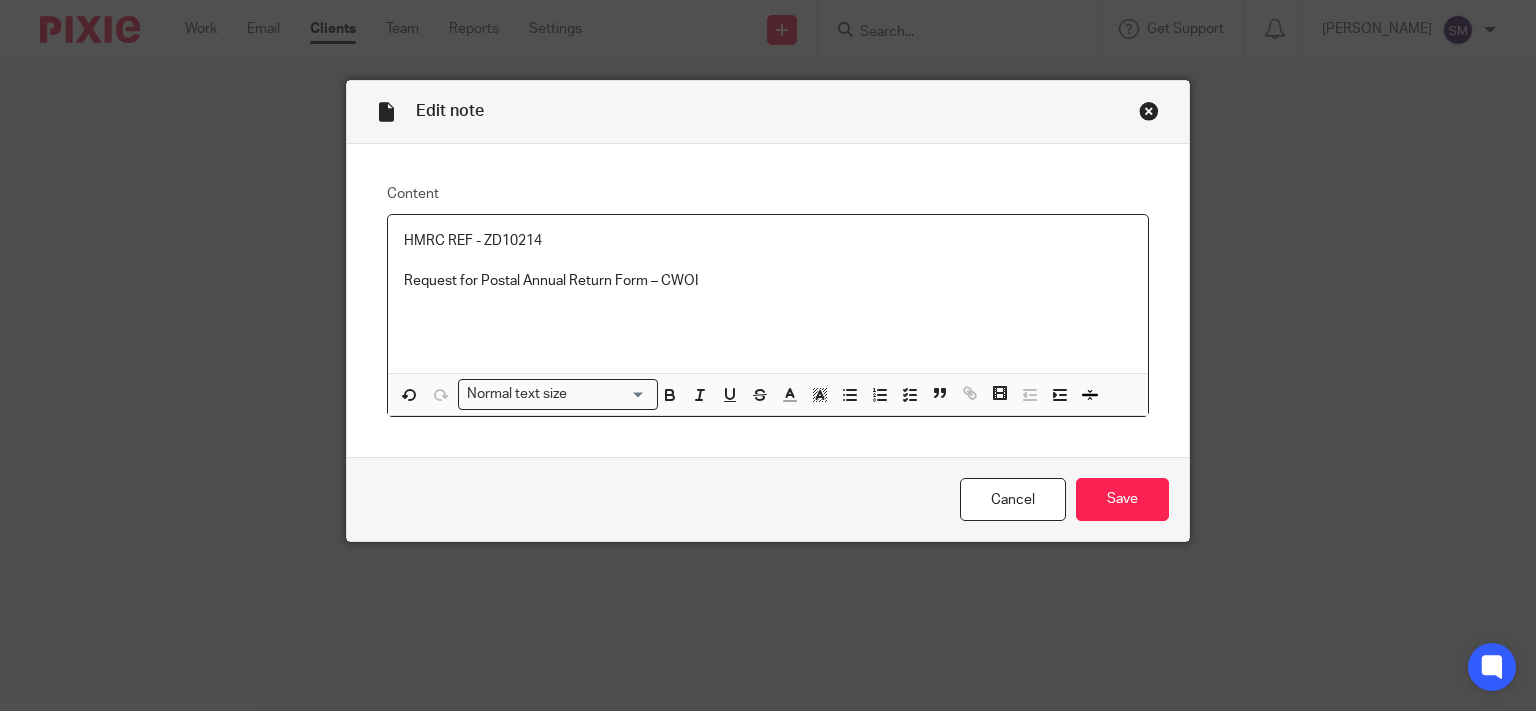 type 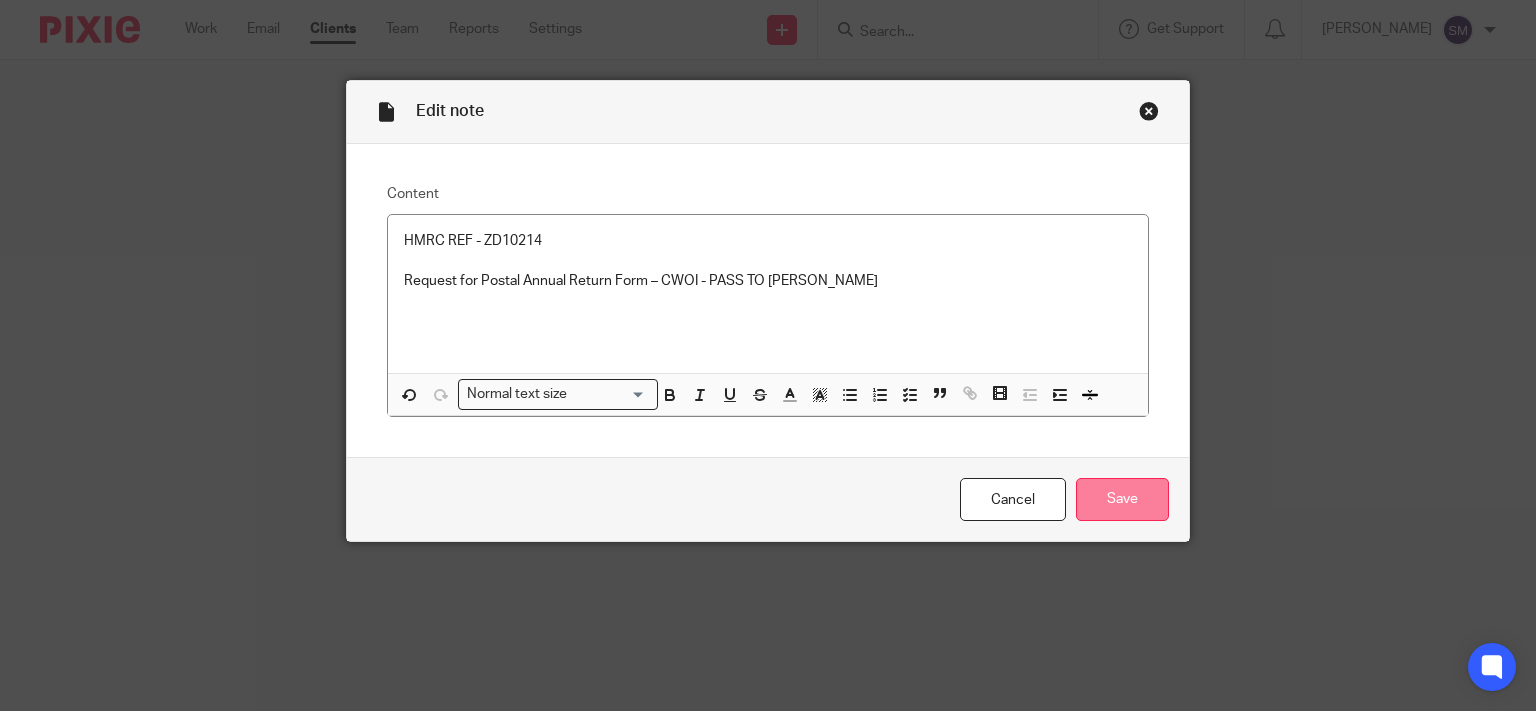 click on "Save" at bounding box center (1122, 499) 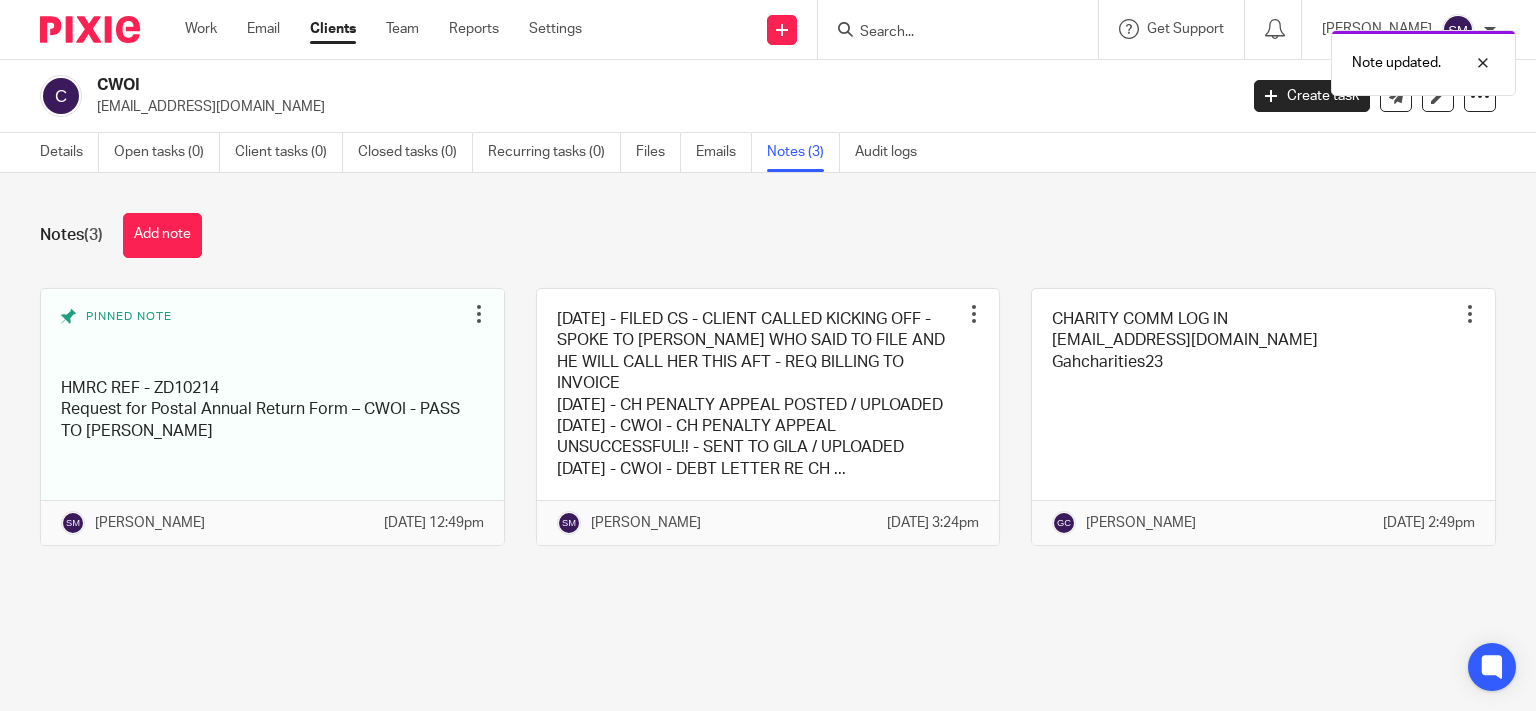 scroll, scrollTop: 0, scrollLeft: 0, axis: both 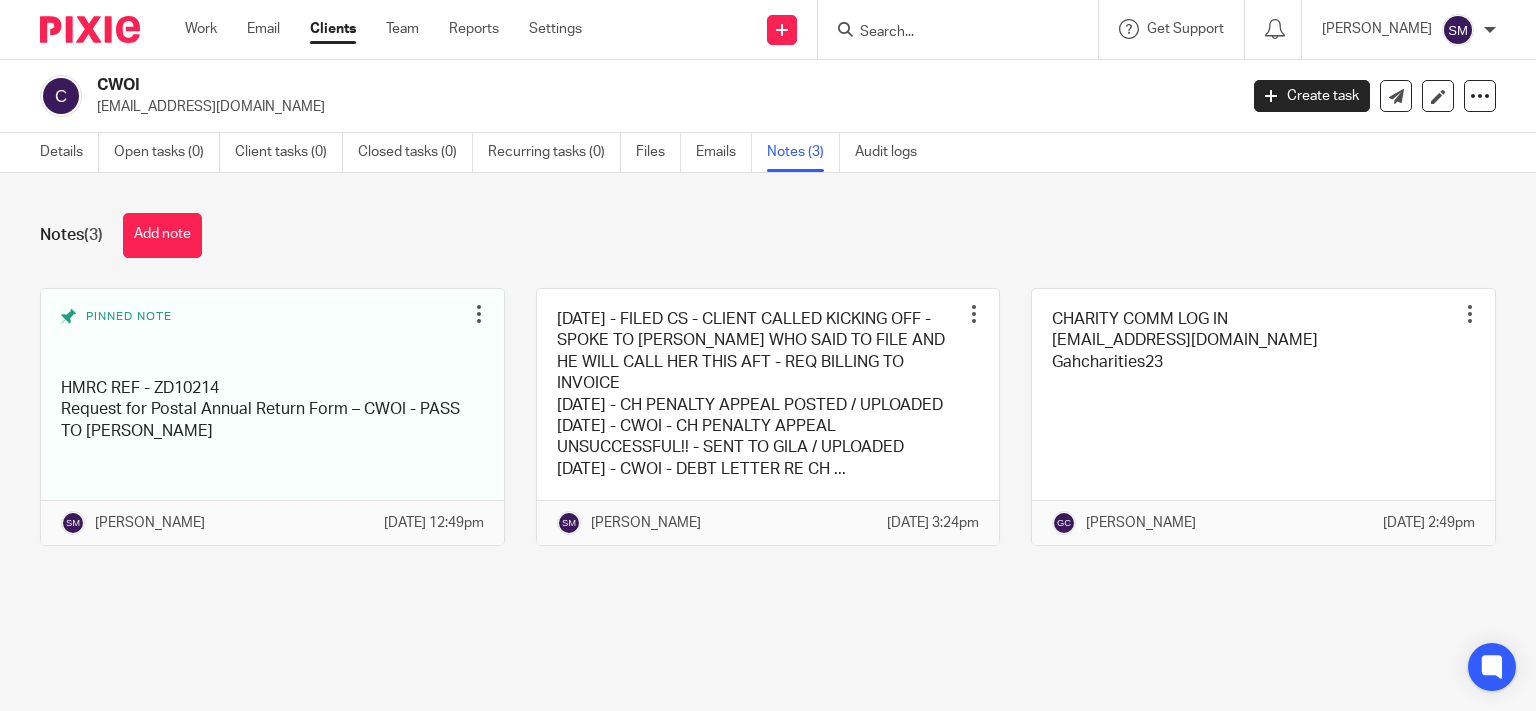 click at bounding box center (948, 33) 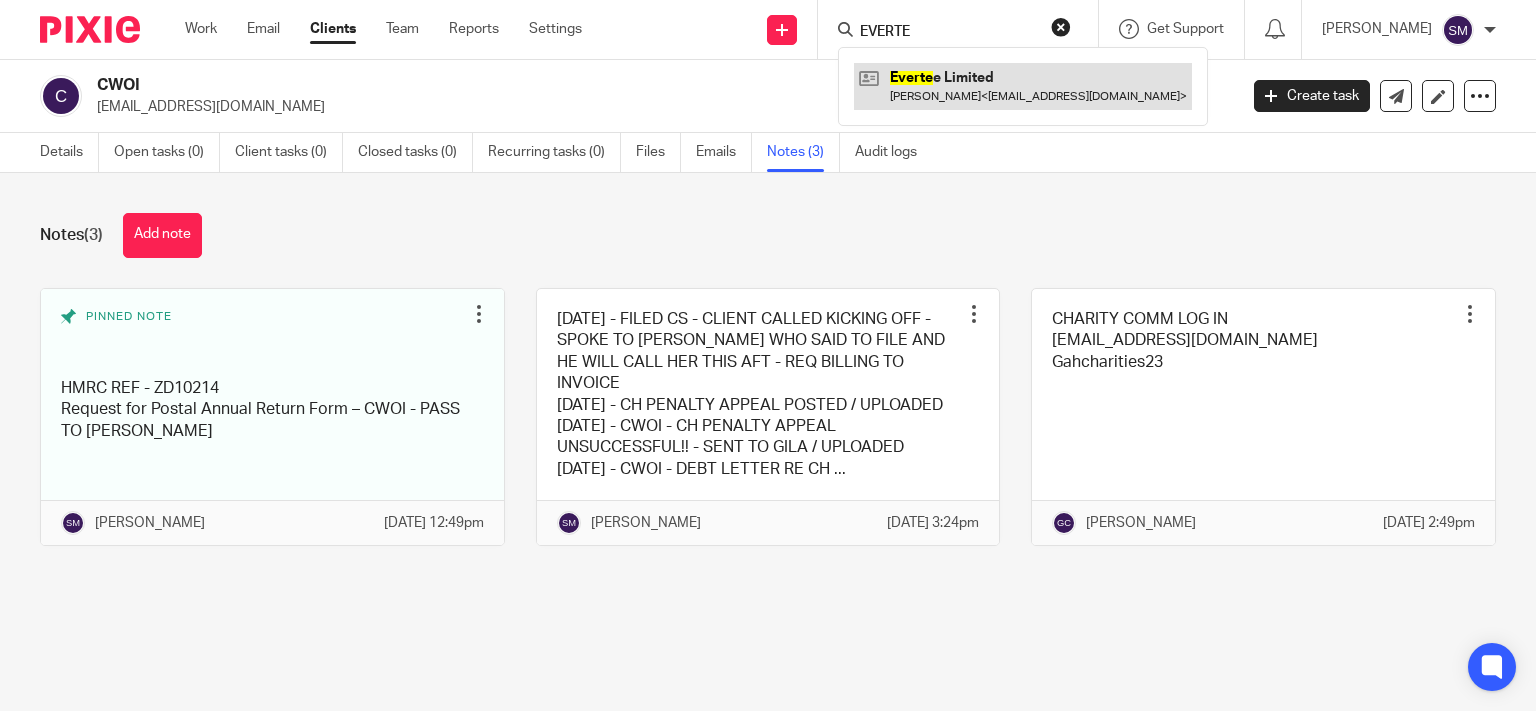 type on "EVERTE" 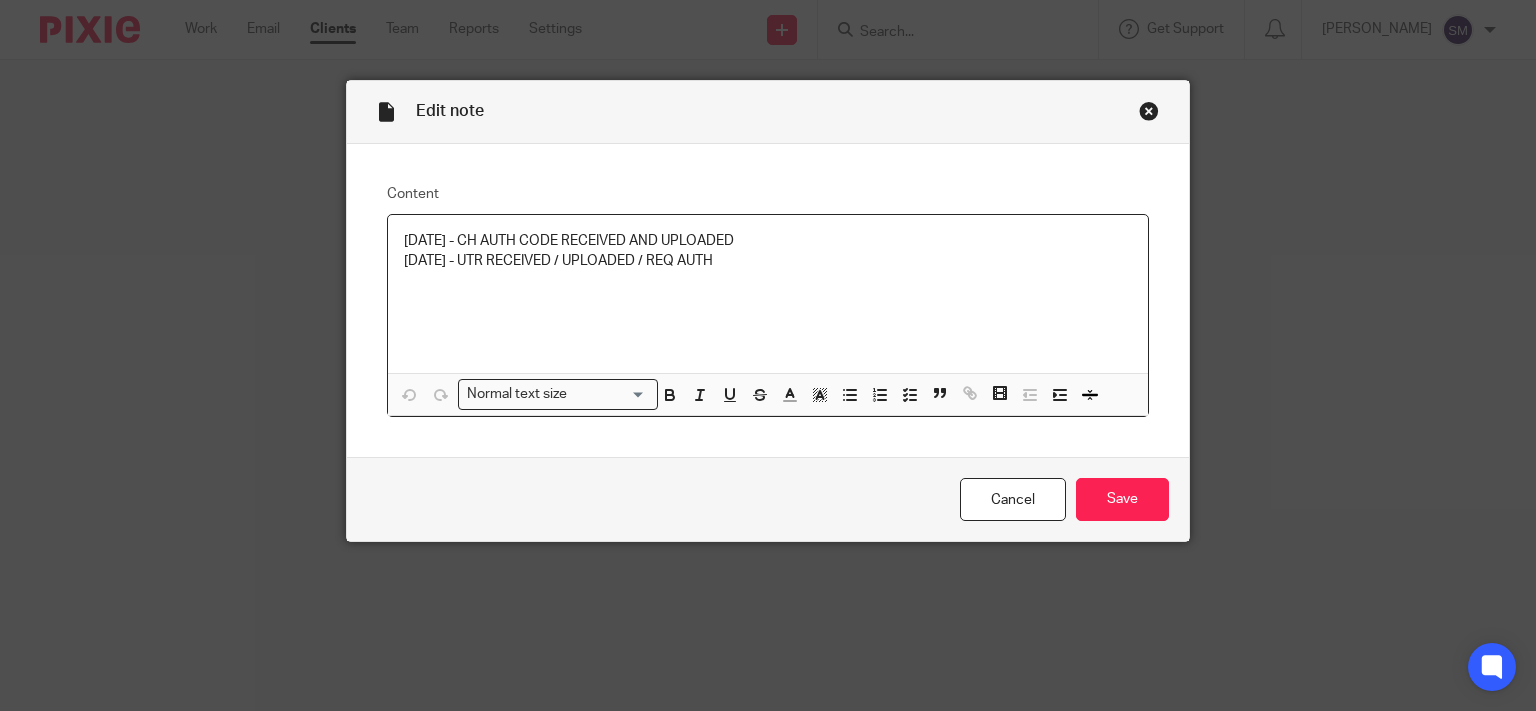 scroll, scrollTop: 0, scrollLeft: 0, axis: both 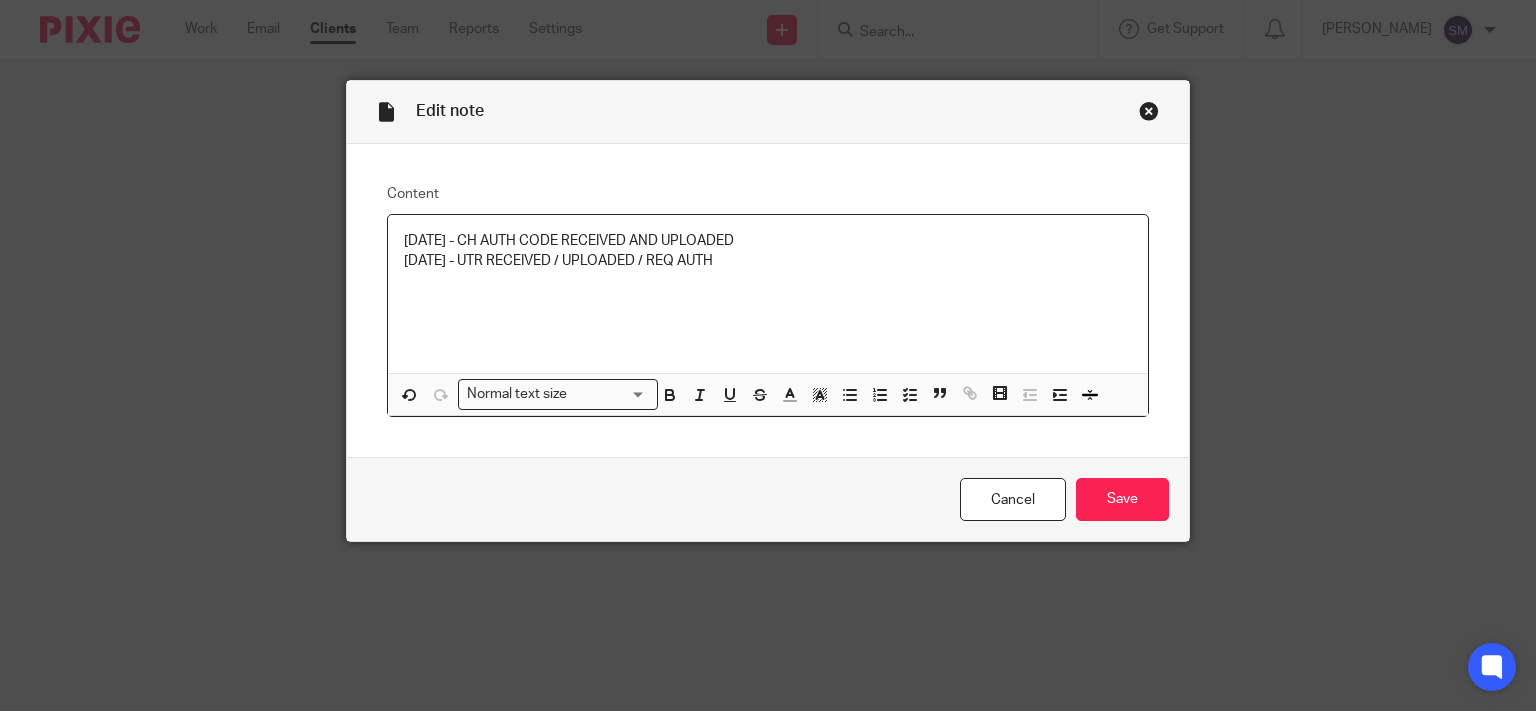 type 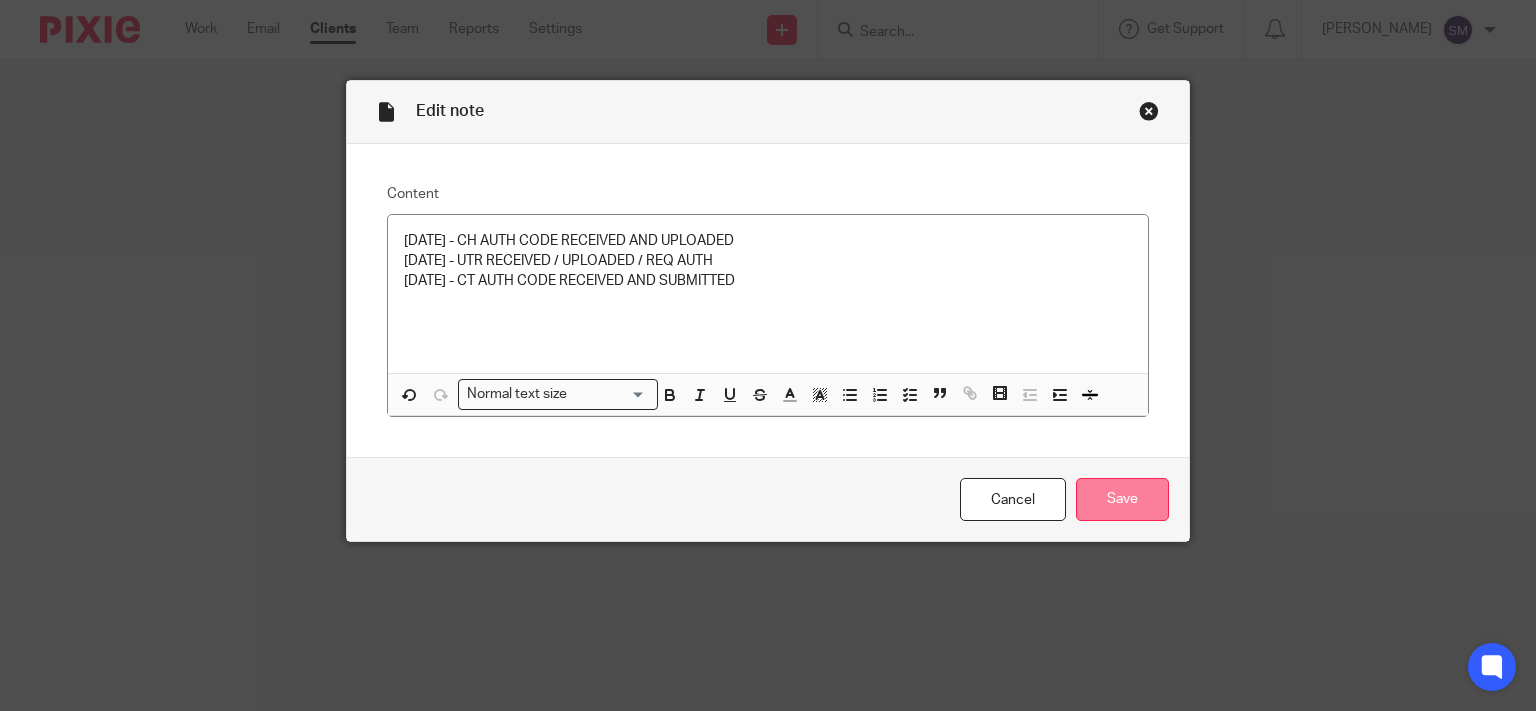 click on "Save" at bounding box center [1122, 499] 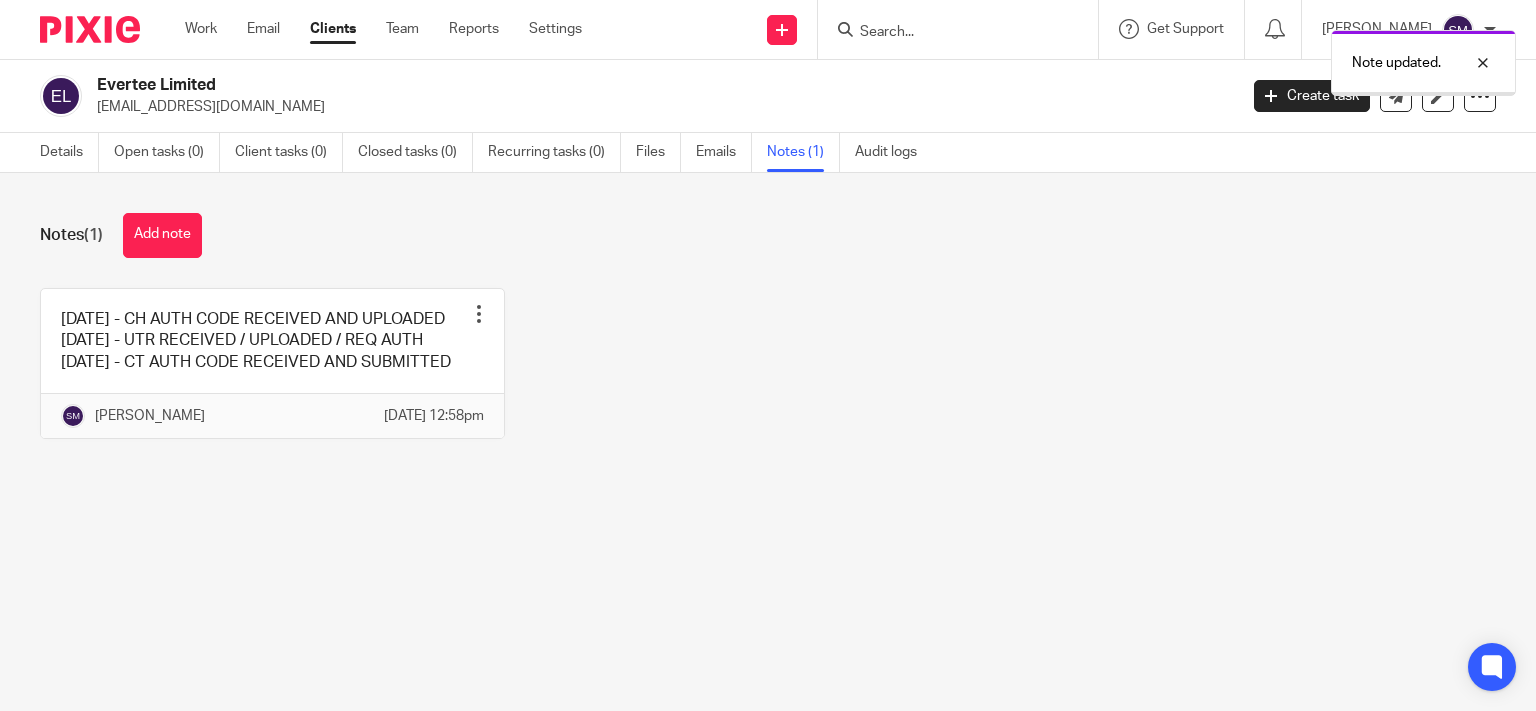 scroll, scrollTop: 0, scrollLeft: 0, axis: both 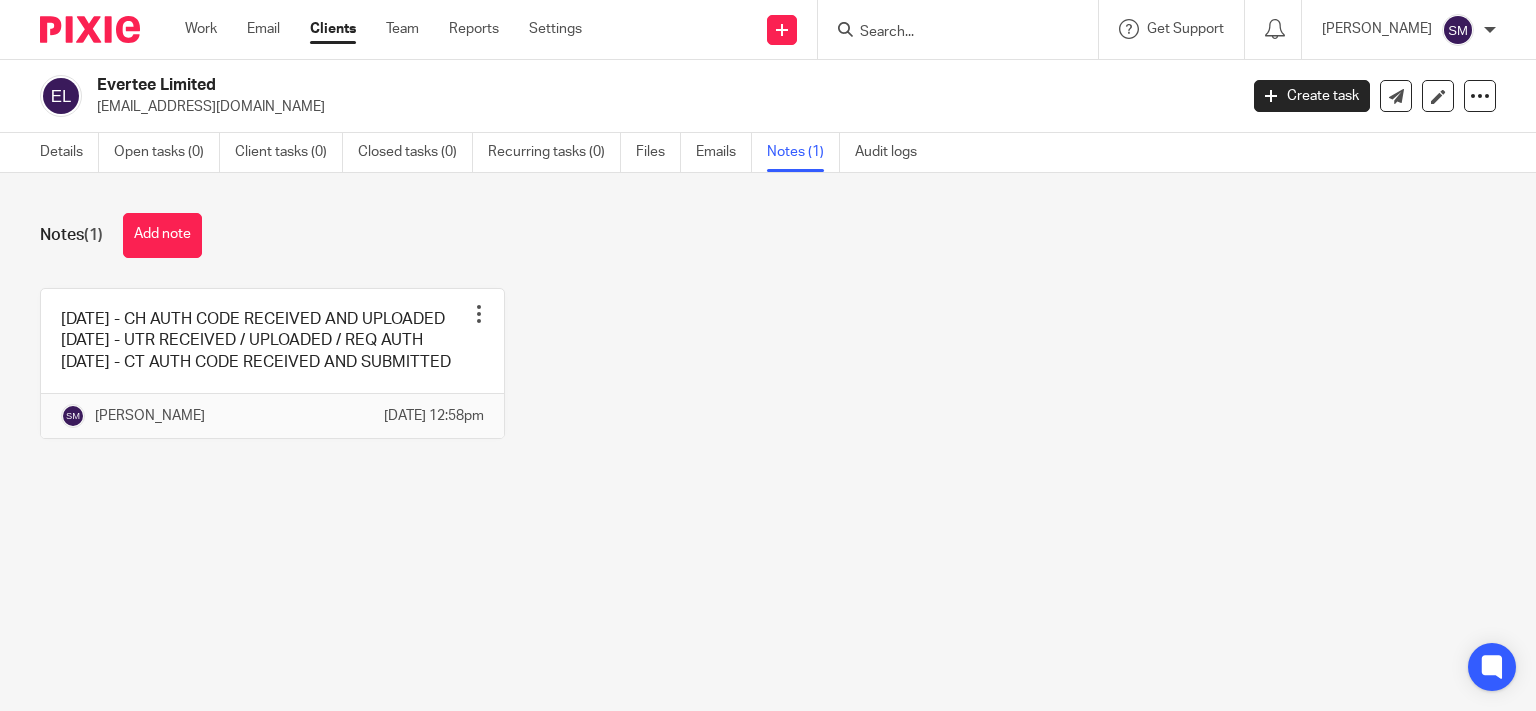 click at bounding box center [948, 33] 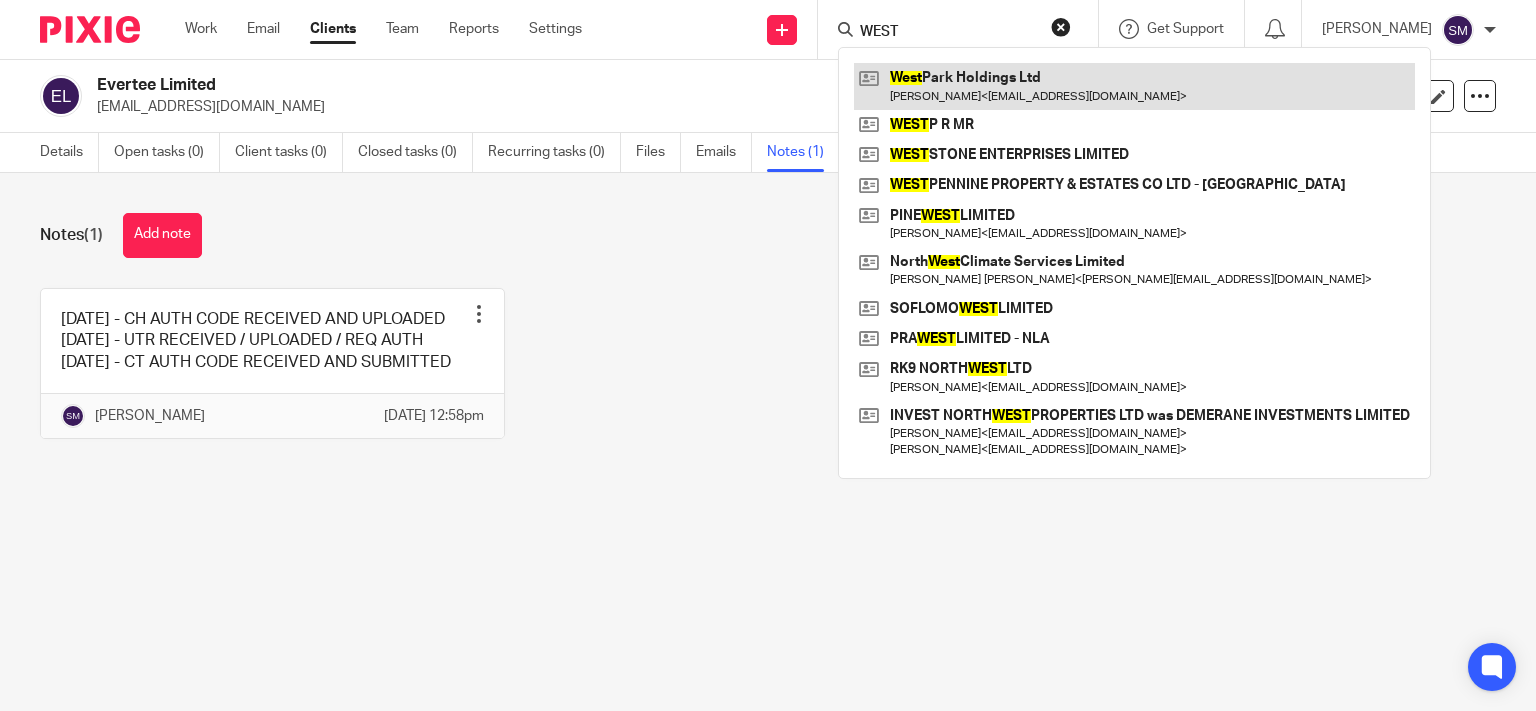 type on "WEST" 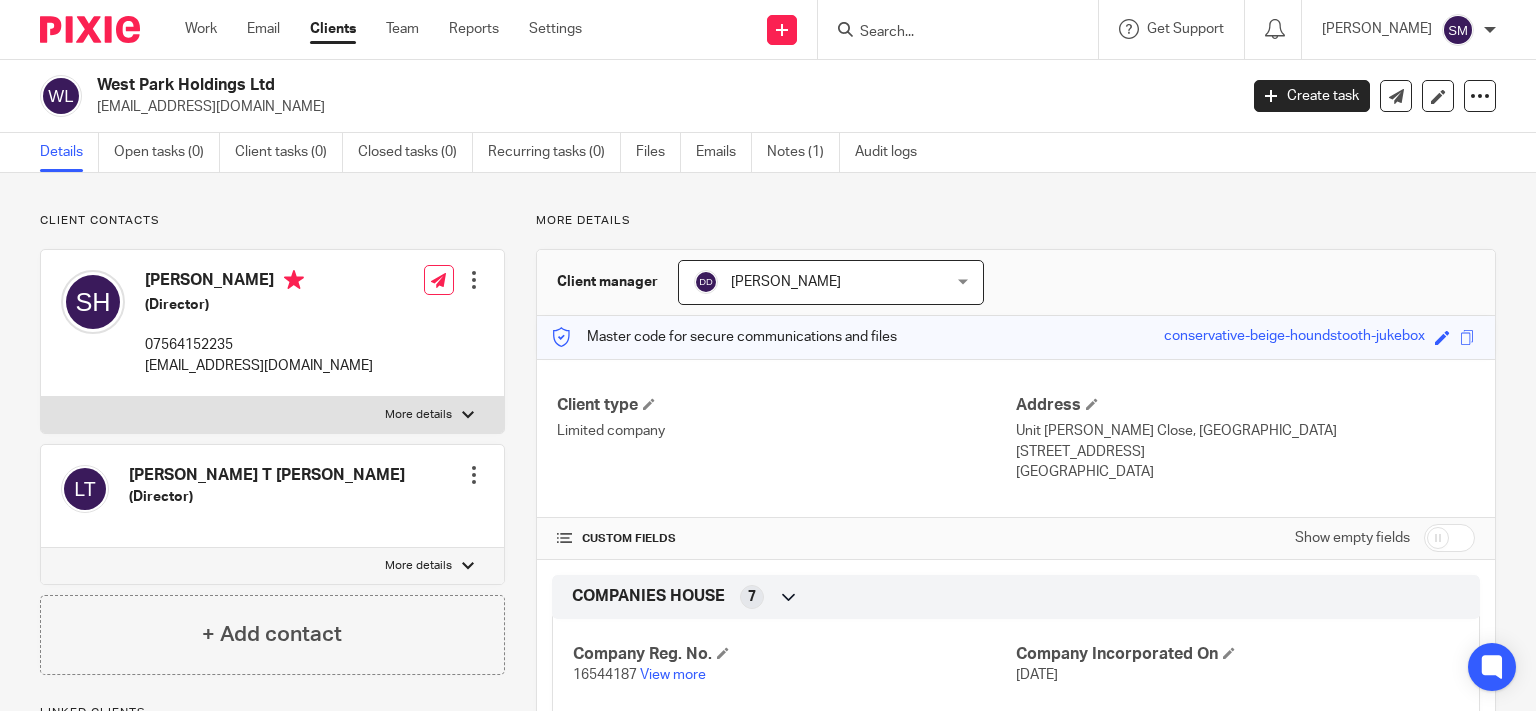 scroll, scrollTop: 0, scrollLeft: 0, axis: both 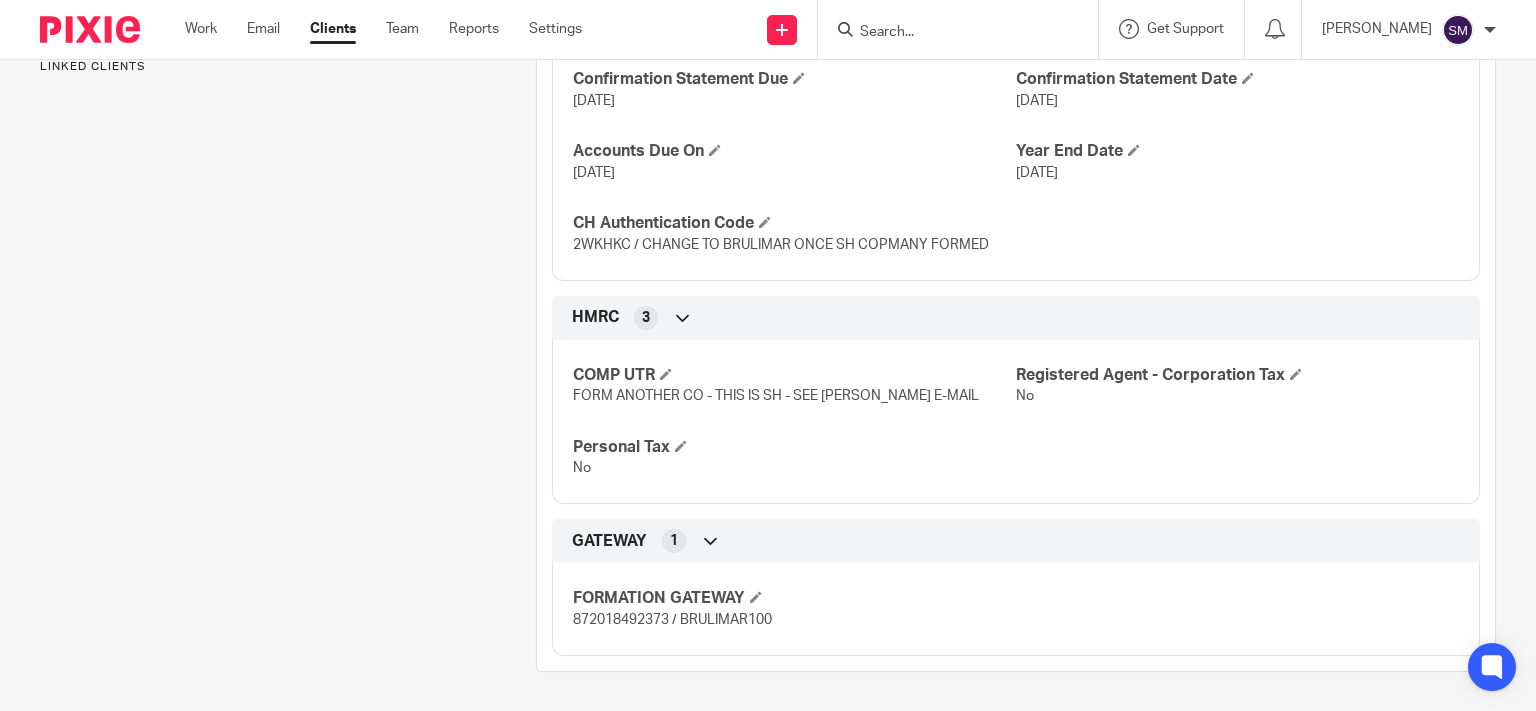 click on "872018492373 / BRULIMAR100" at bounding box center [672, 620] 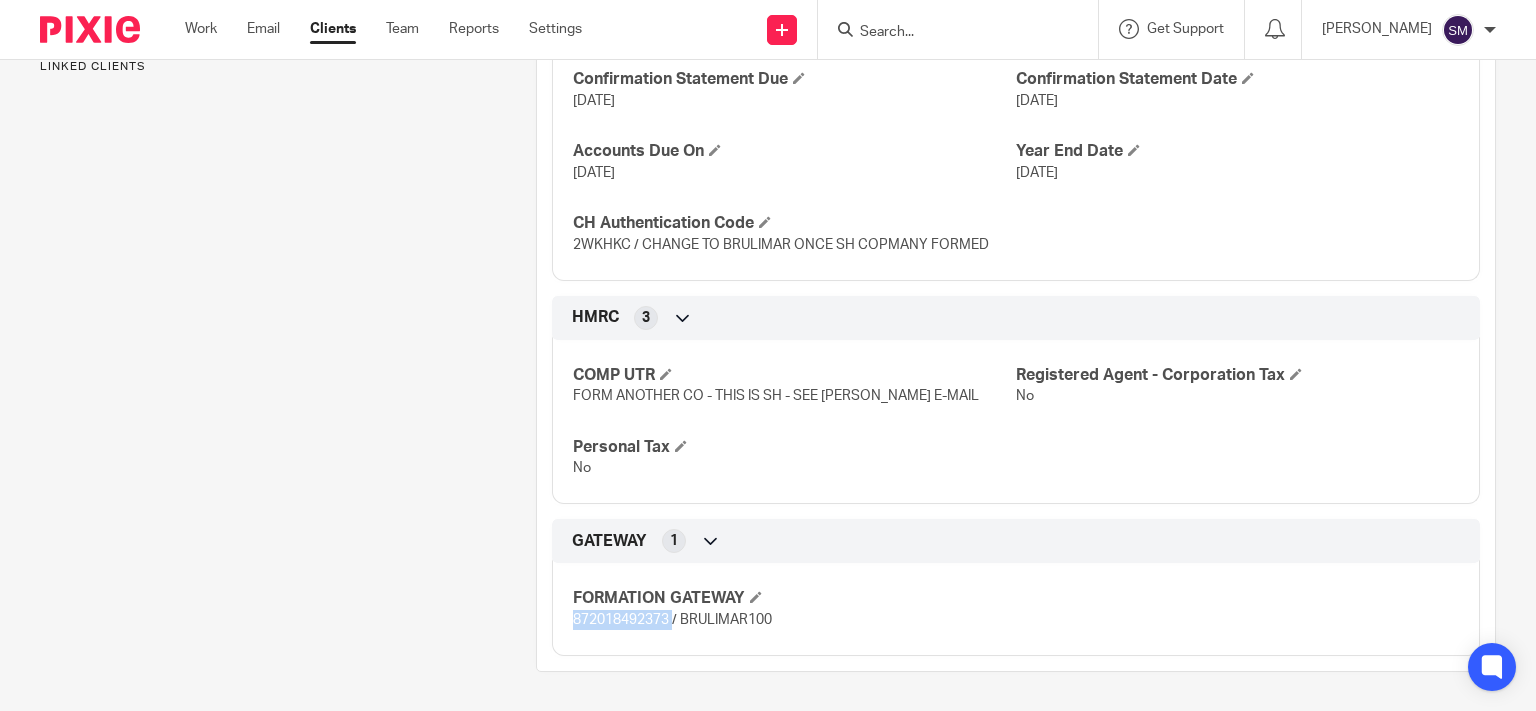 click on "872018492373 / BRULIMAR100" at bounding box center (672, 620) 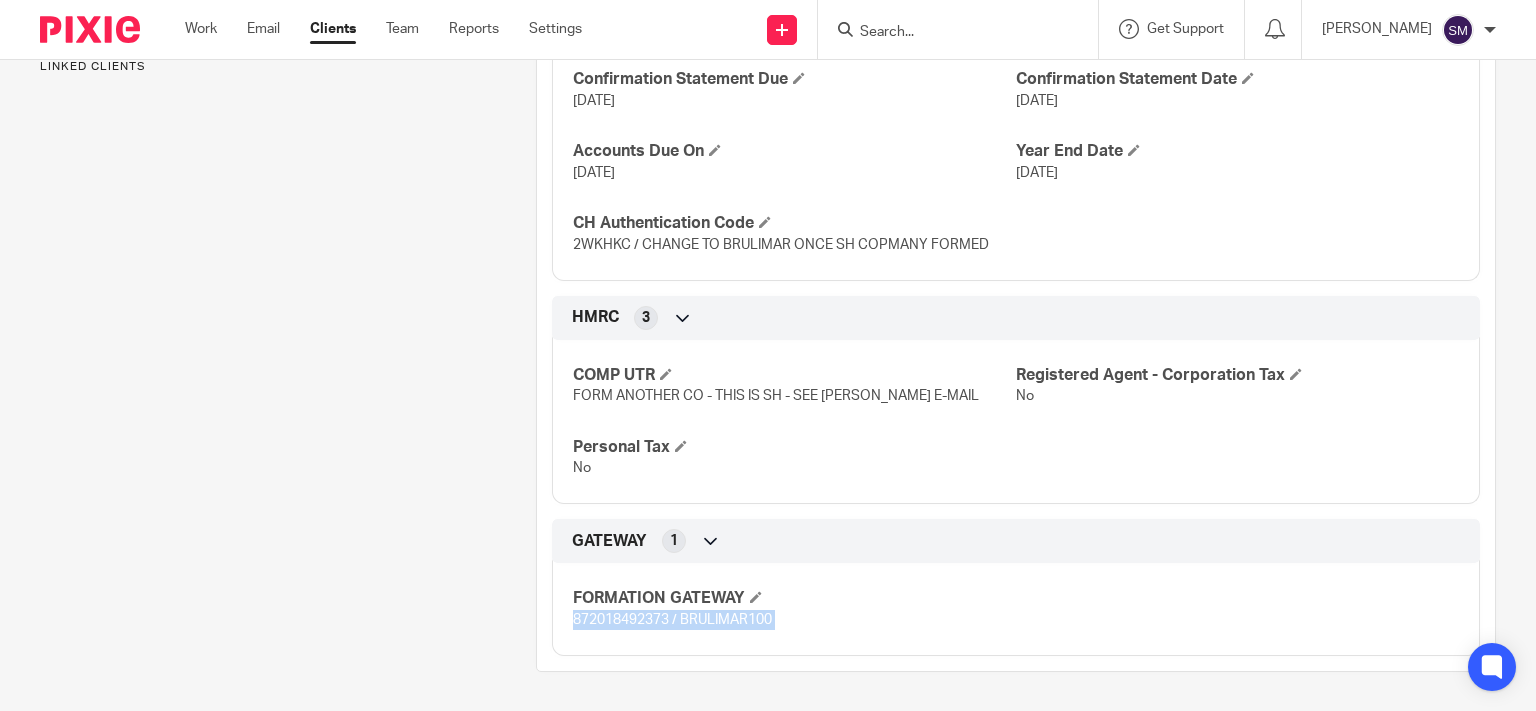 click on "872018492373 / BRULIMAR100" at bounding box center [672, 620] 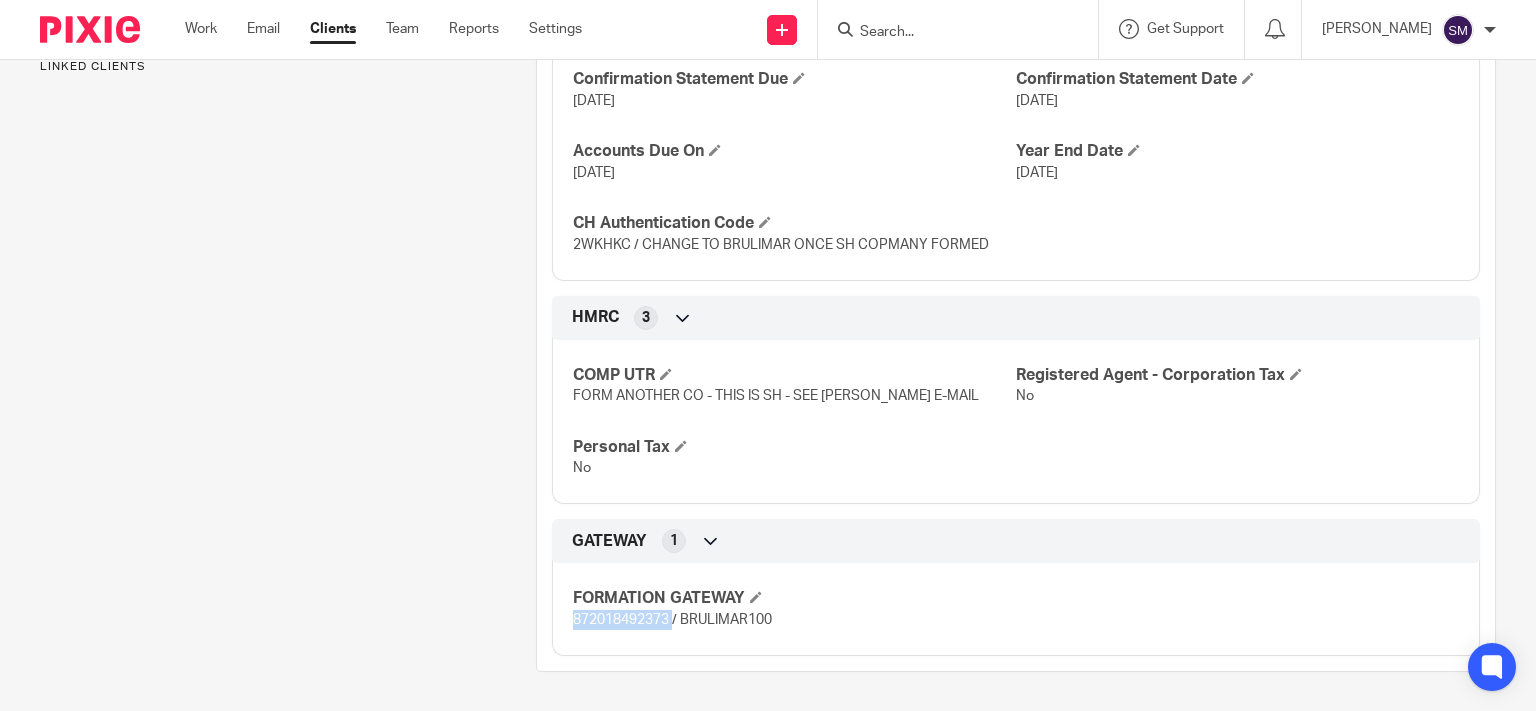 click on "872018492373 / BRULIMAR100" at bounding box center [672, 620] 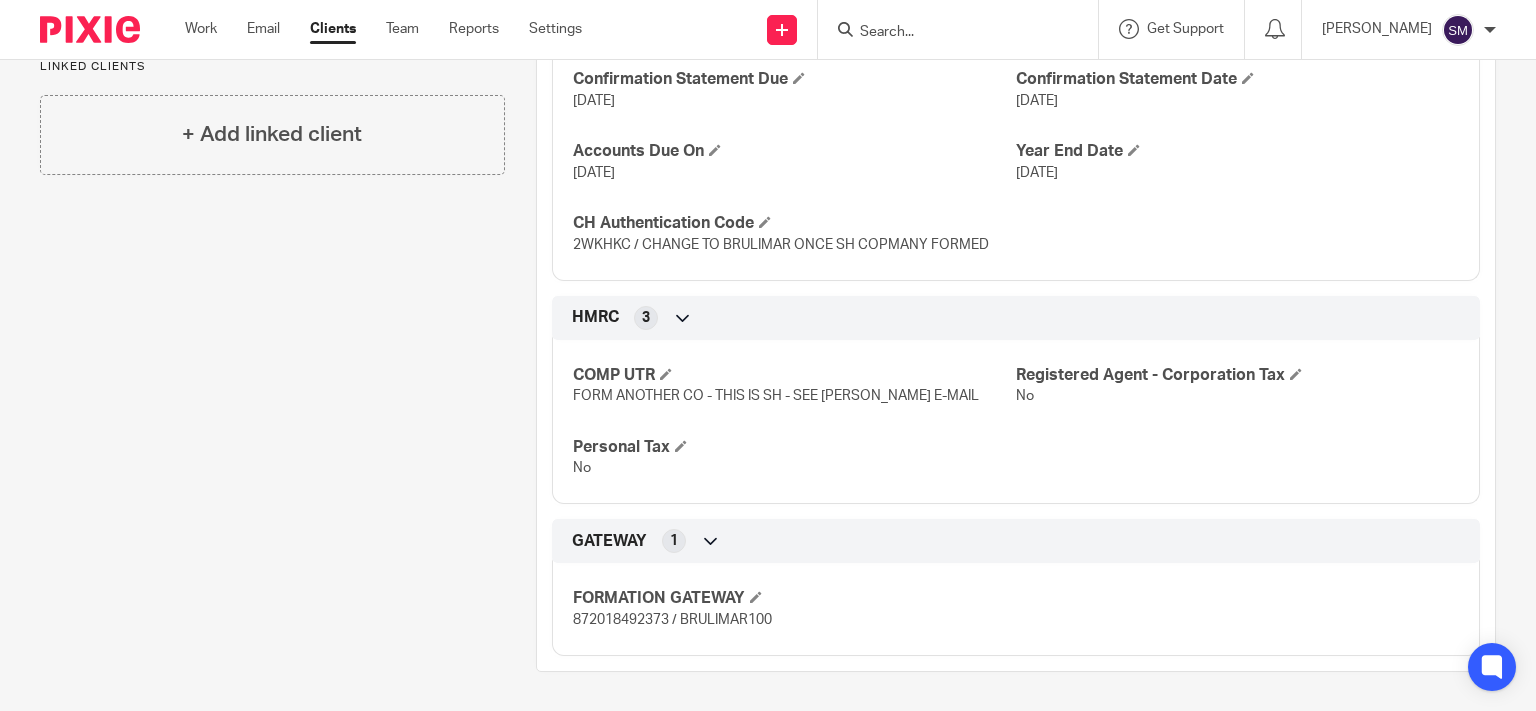click at bounding box center [948, 33] 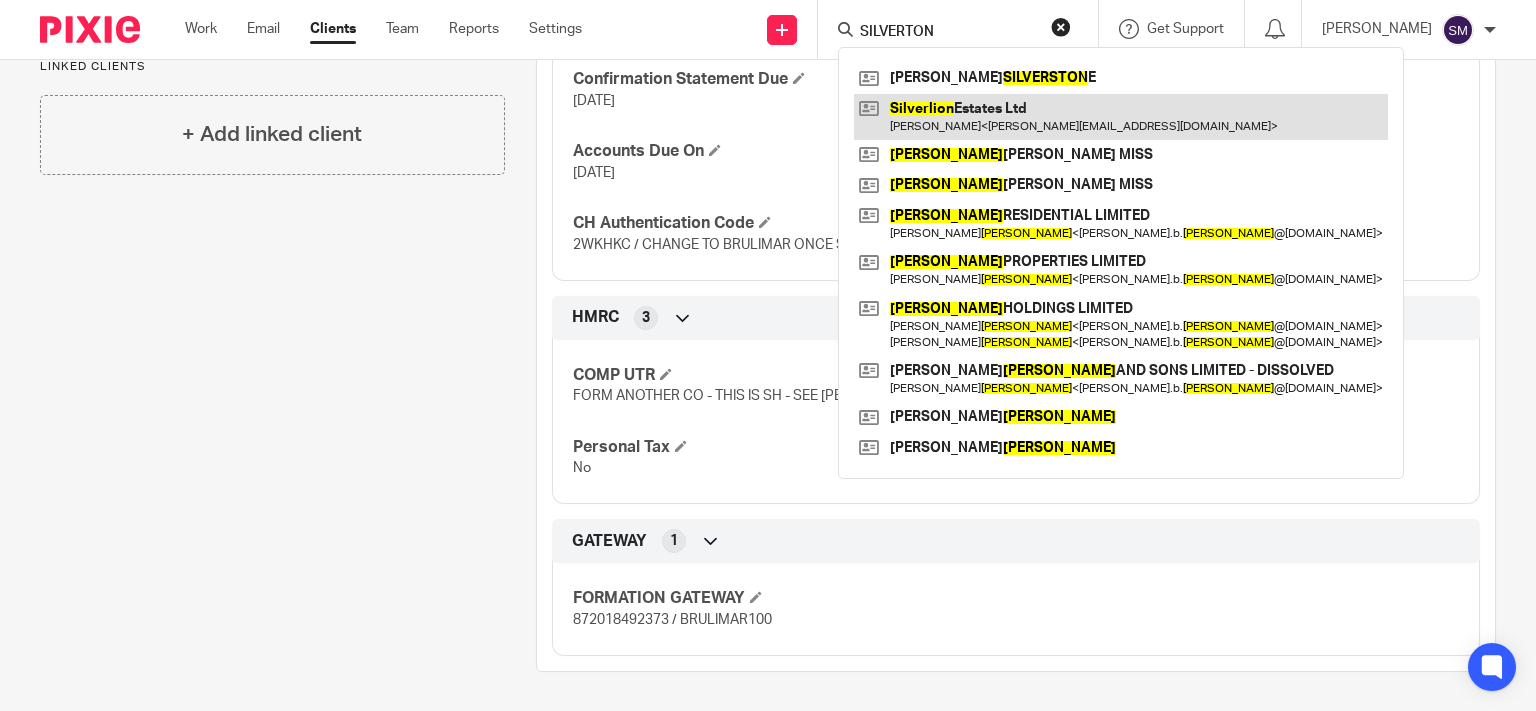 type on "SILVERTON" 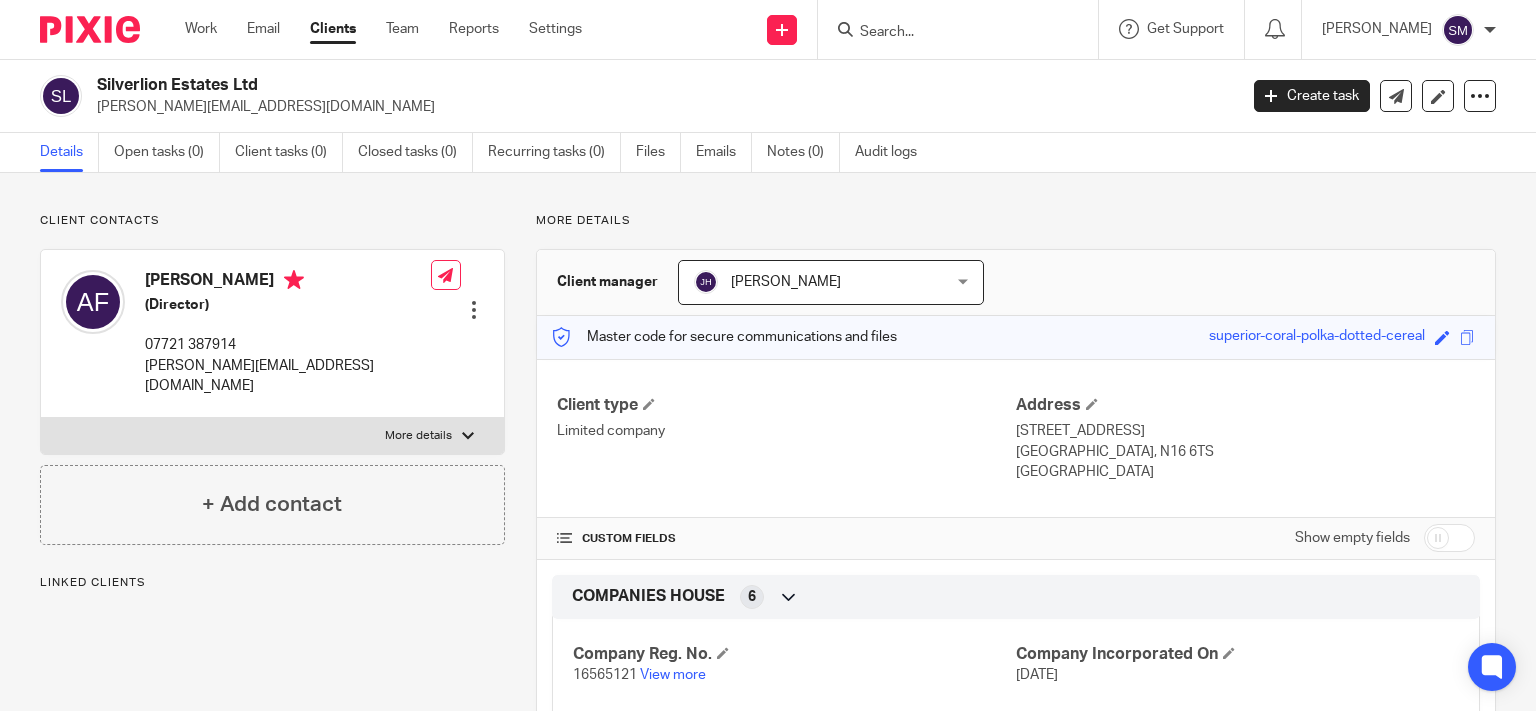 scroll, scrollTop: 0, scrollLeft: 0, axis: both 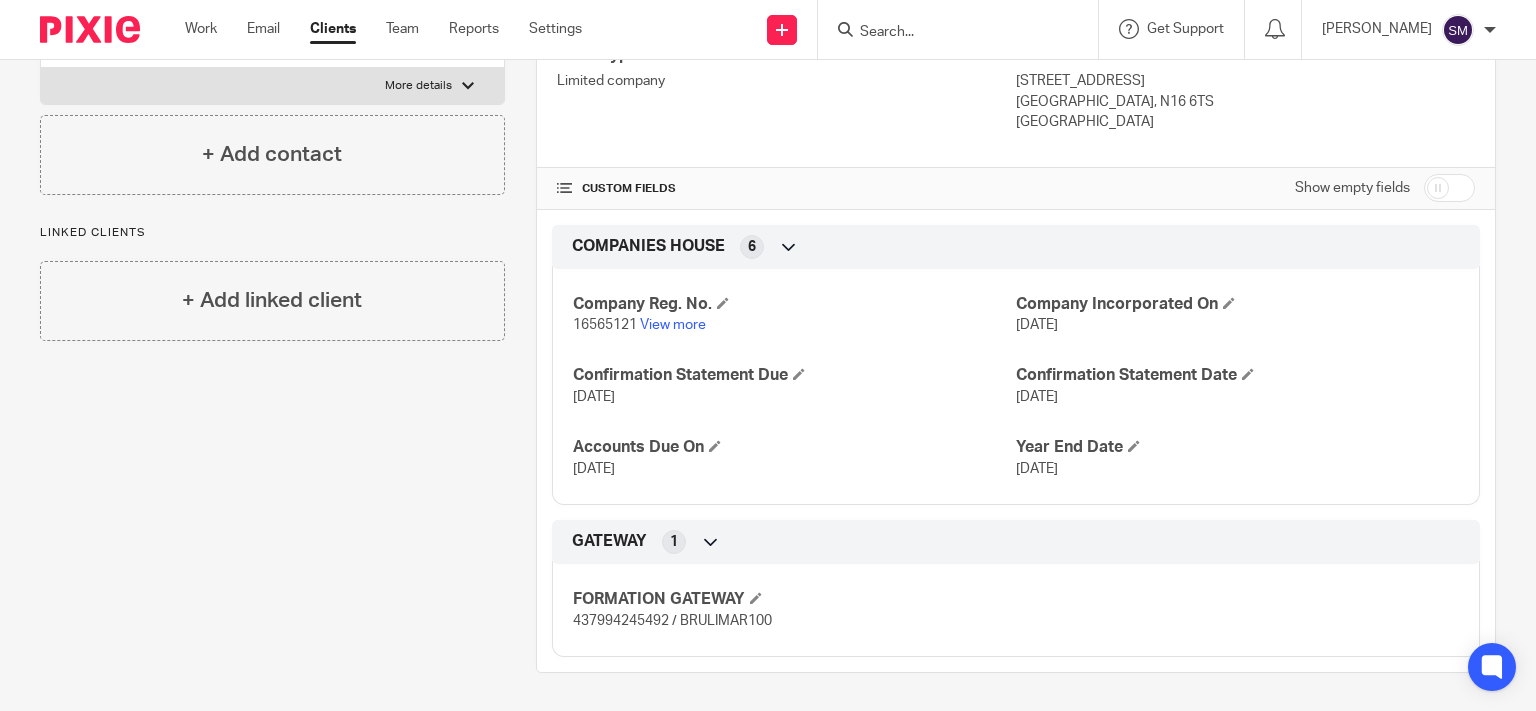 click on "437994245492 / BRULIMAR100" at bounding box center [672, 621] 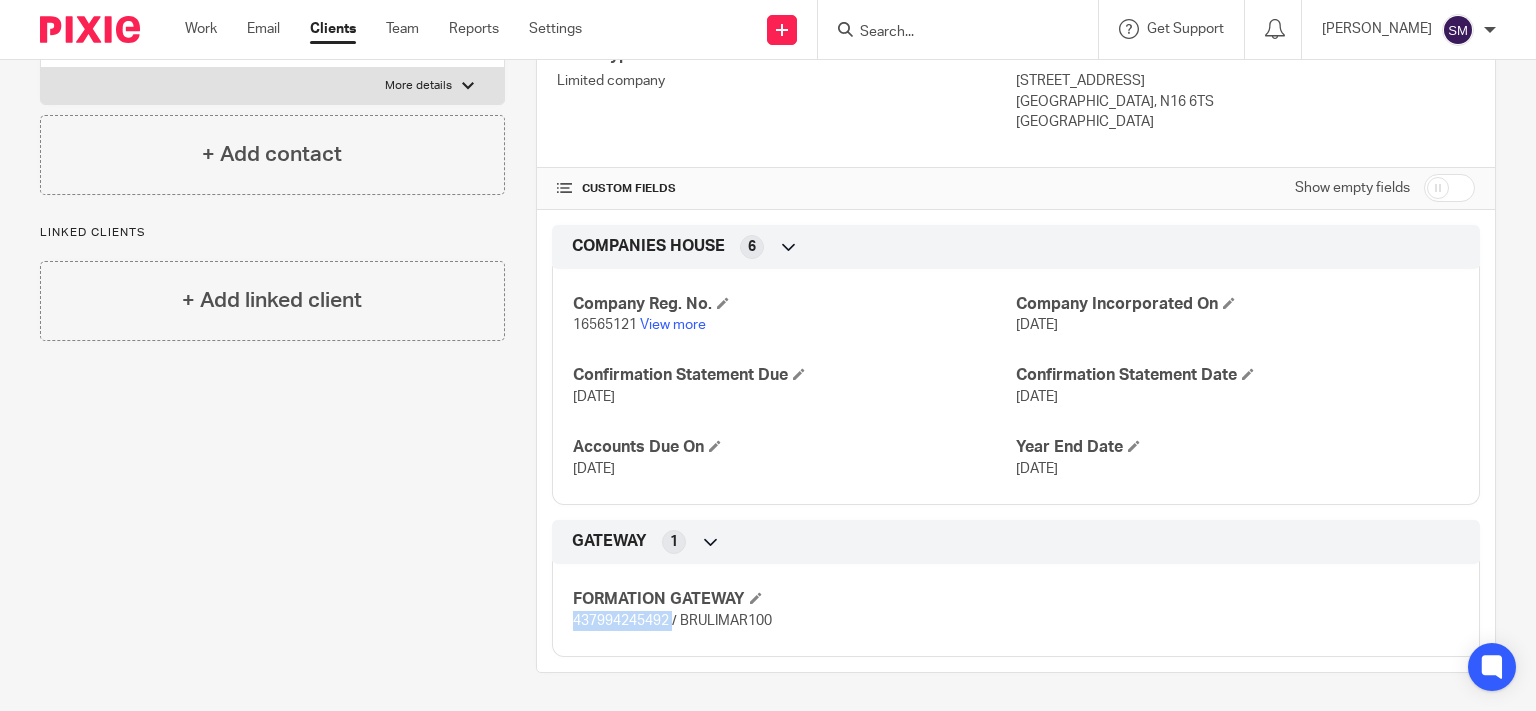 click on "437994245492 / BRULIMAR100" at bounding box center (672, 621) 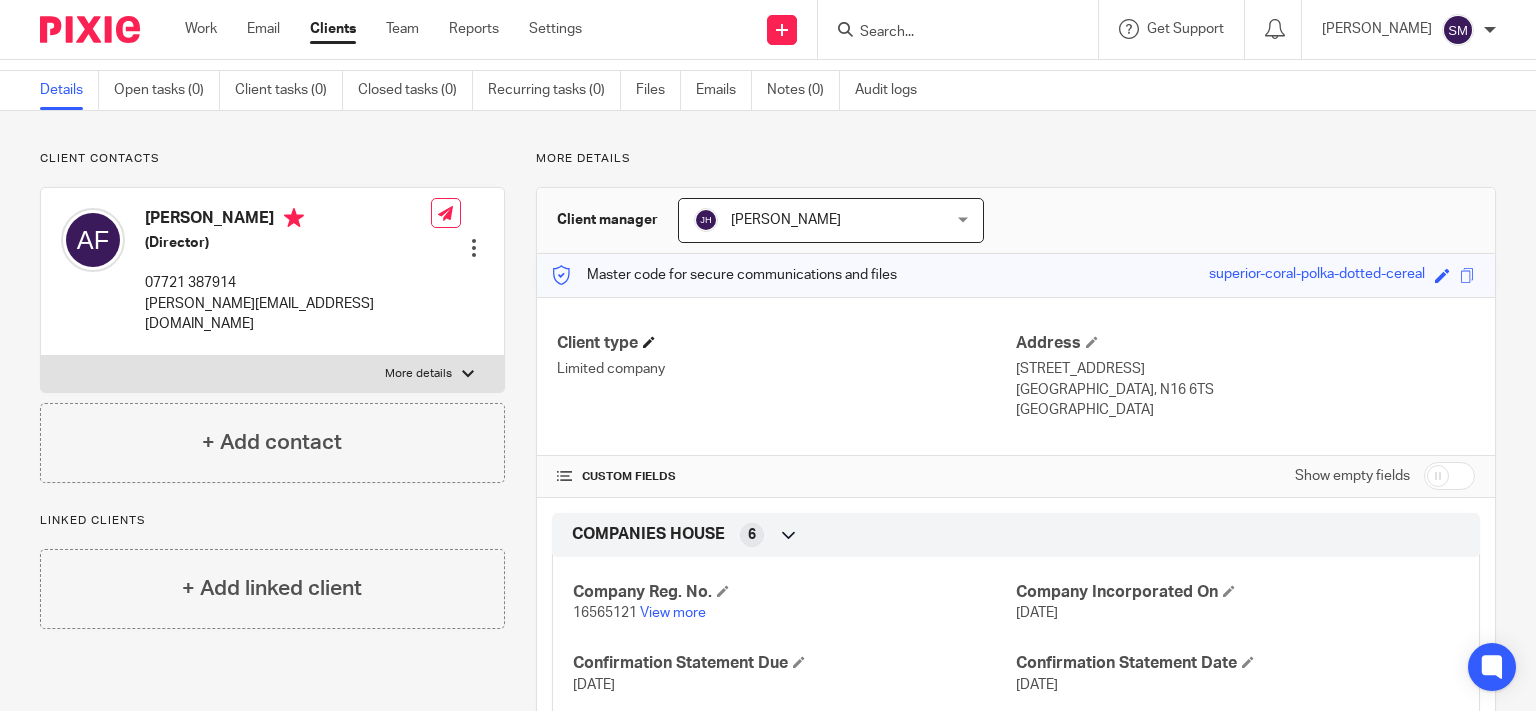scroll, scrollTop: 0, scrollLeft: 0, axis: both 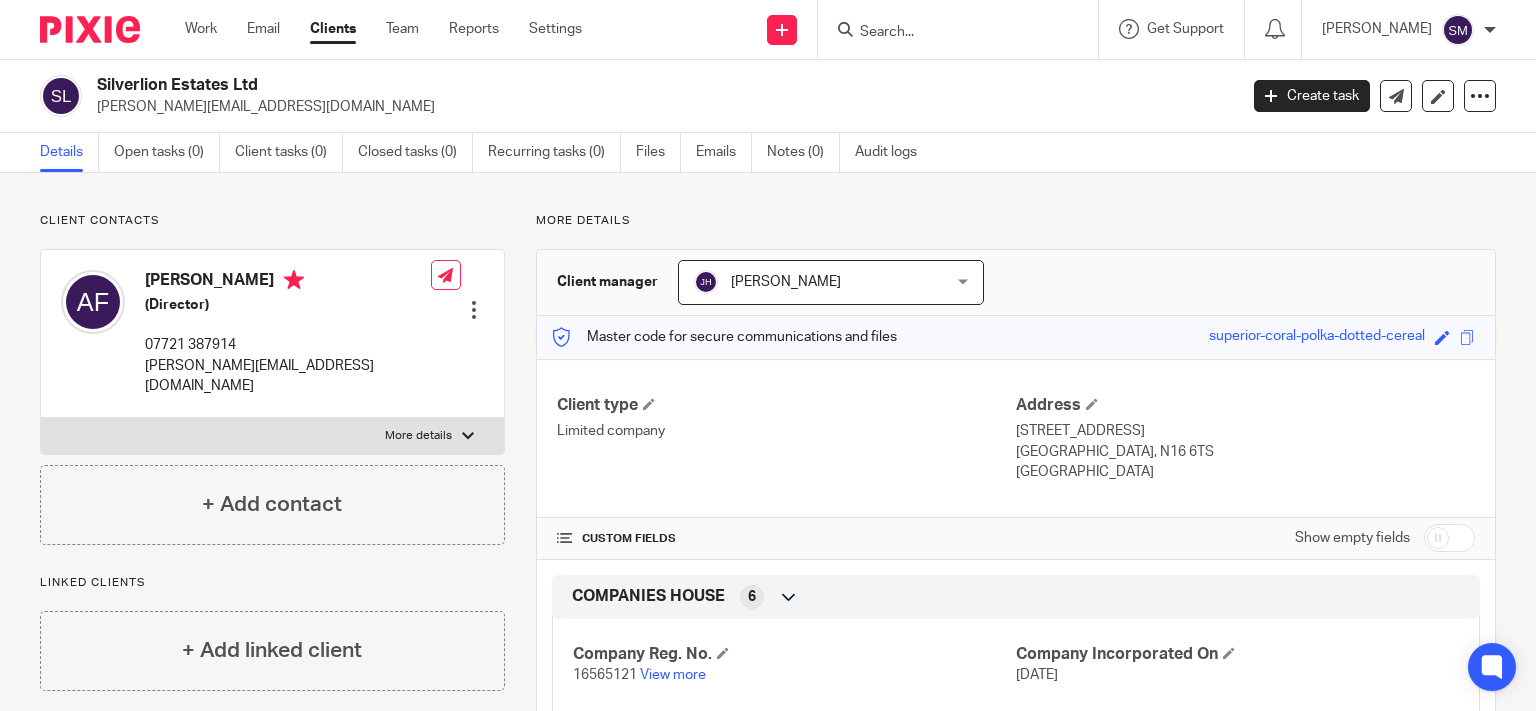 click at bounding box center [958, 29] 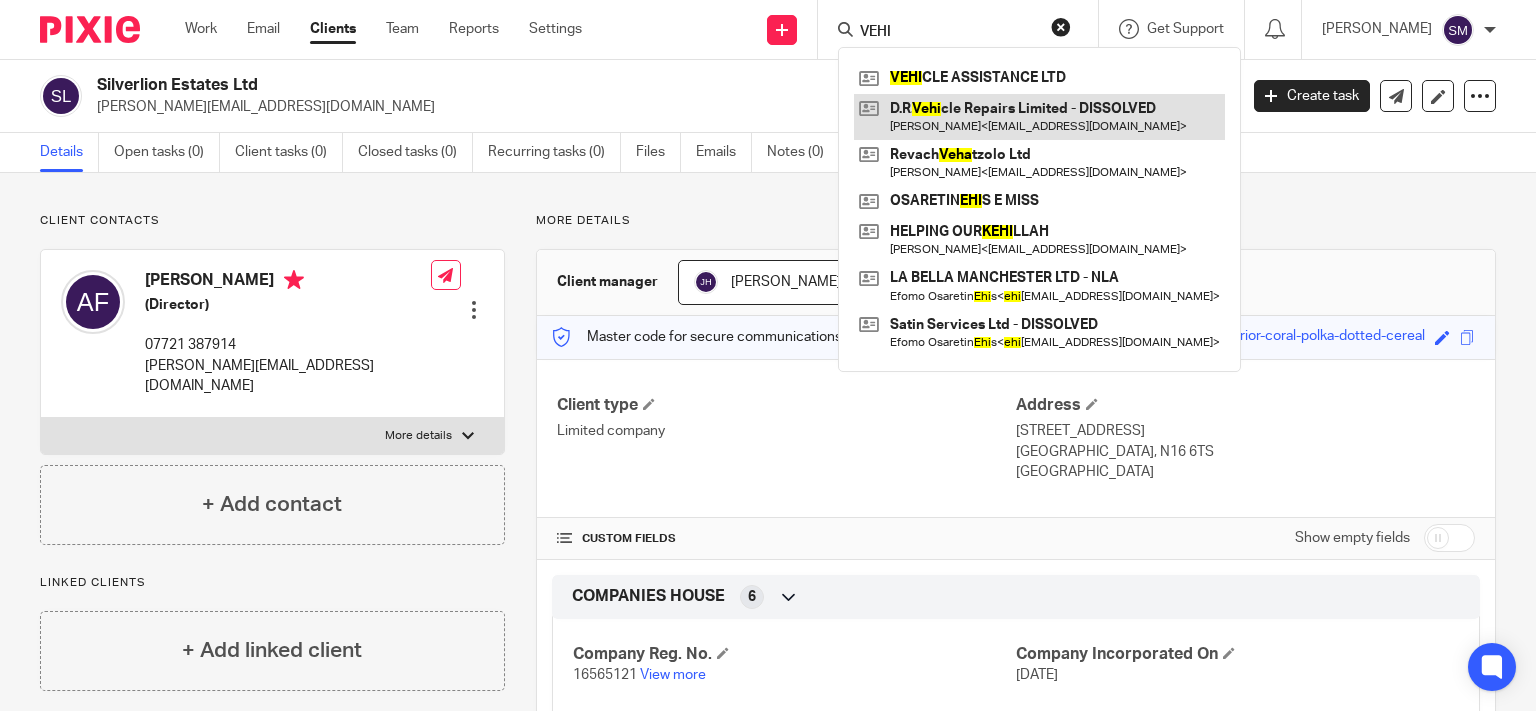 type on "VEHI" 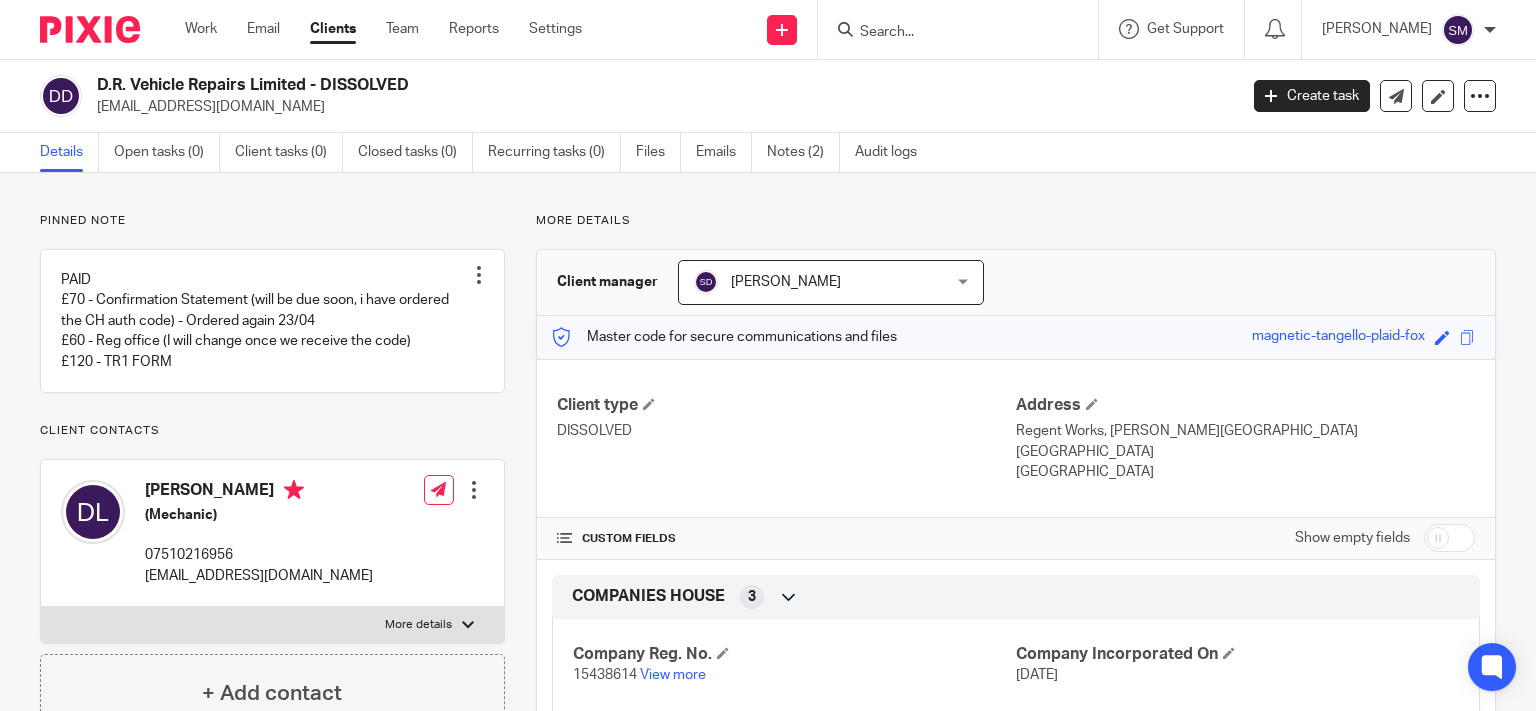 scroll, scrollTop: 0, scrollLeft: 0, axis: both 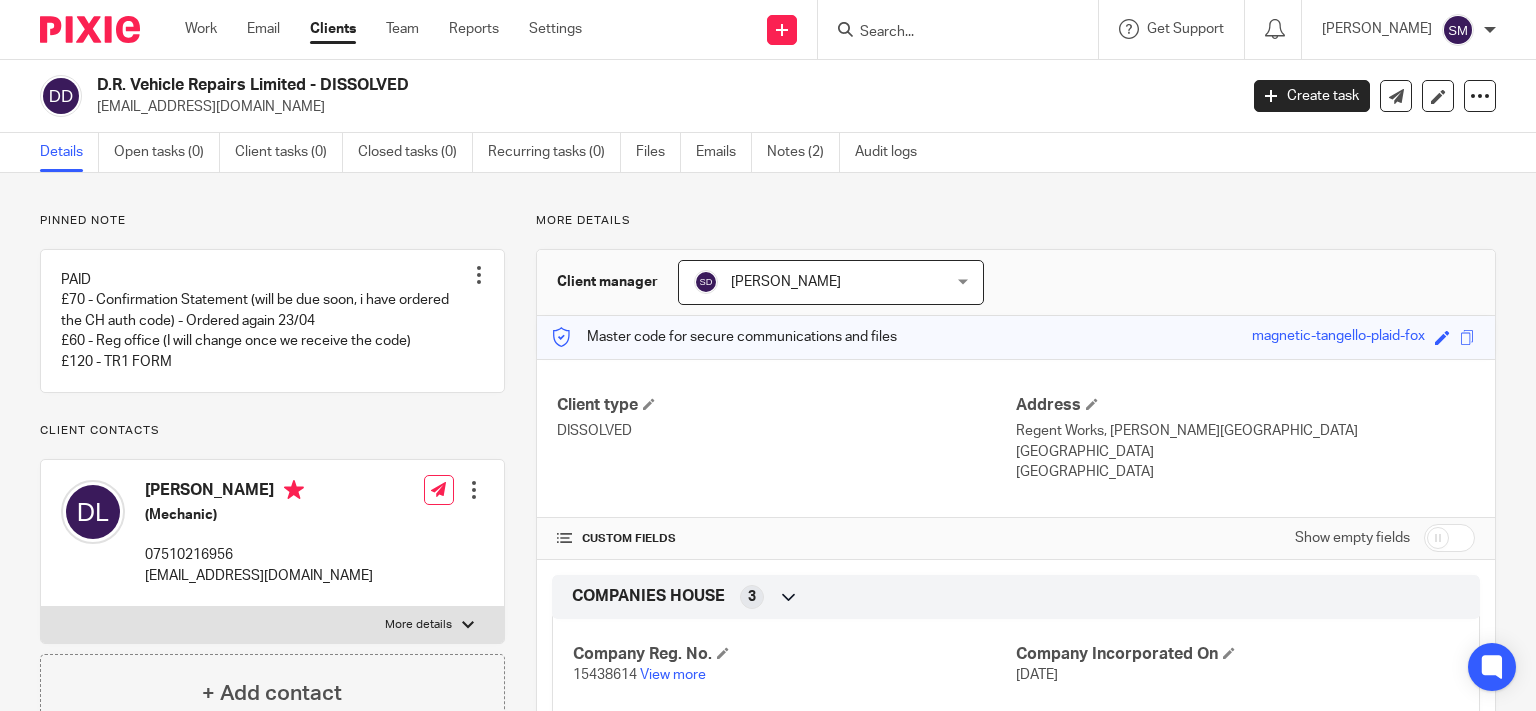 click at bounding box center (948, 33) 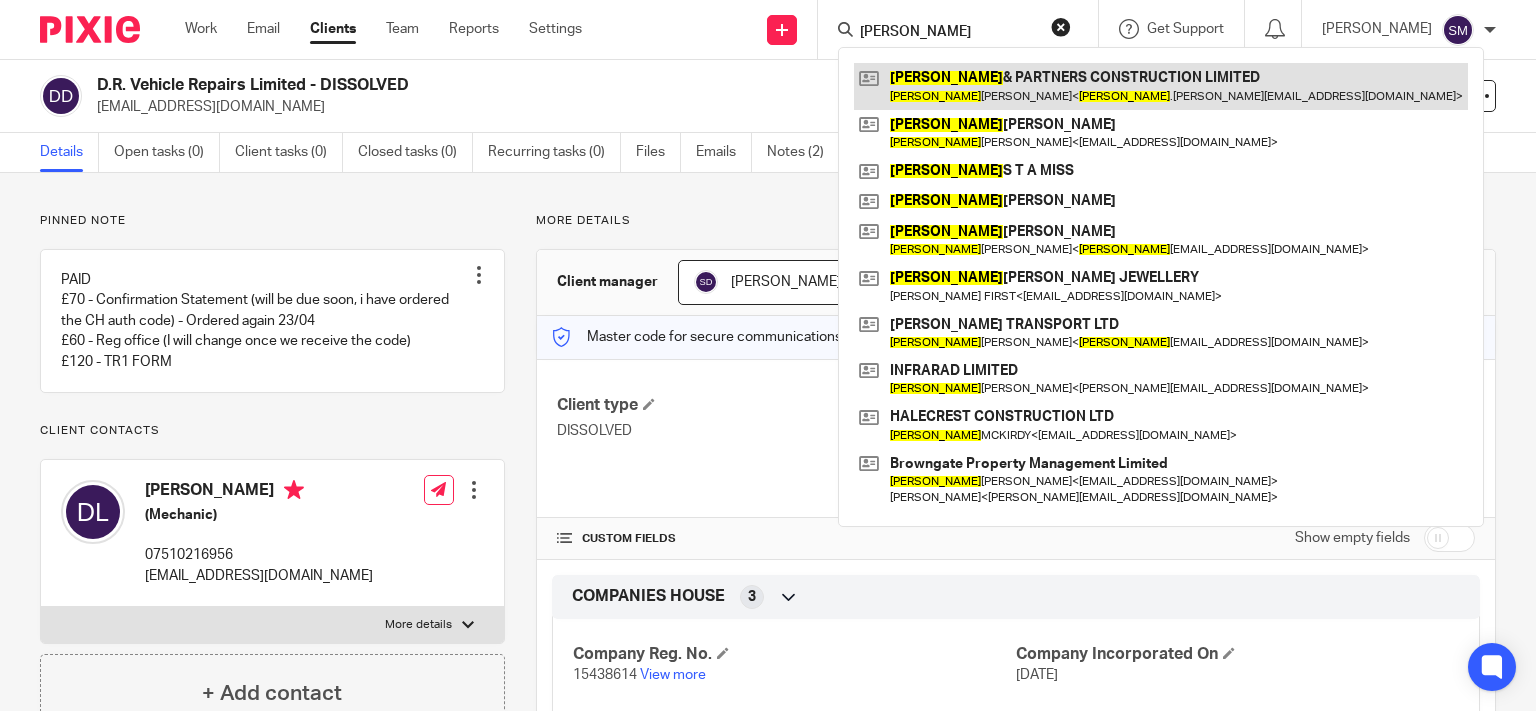 type on "ROBERT" 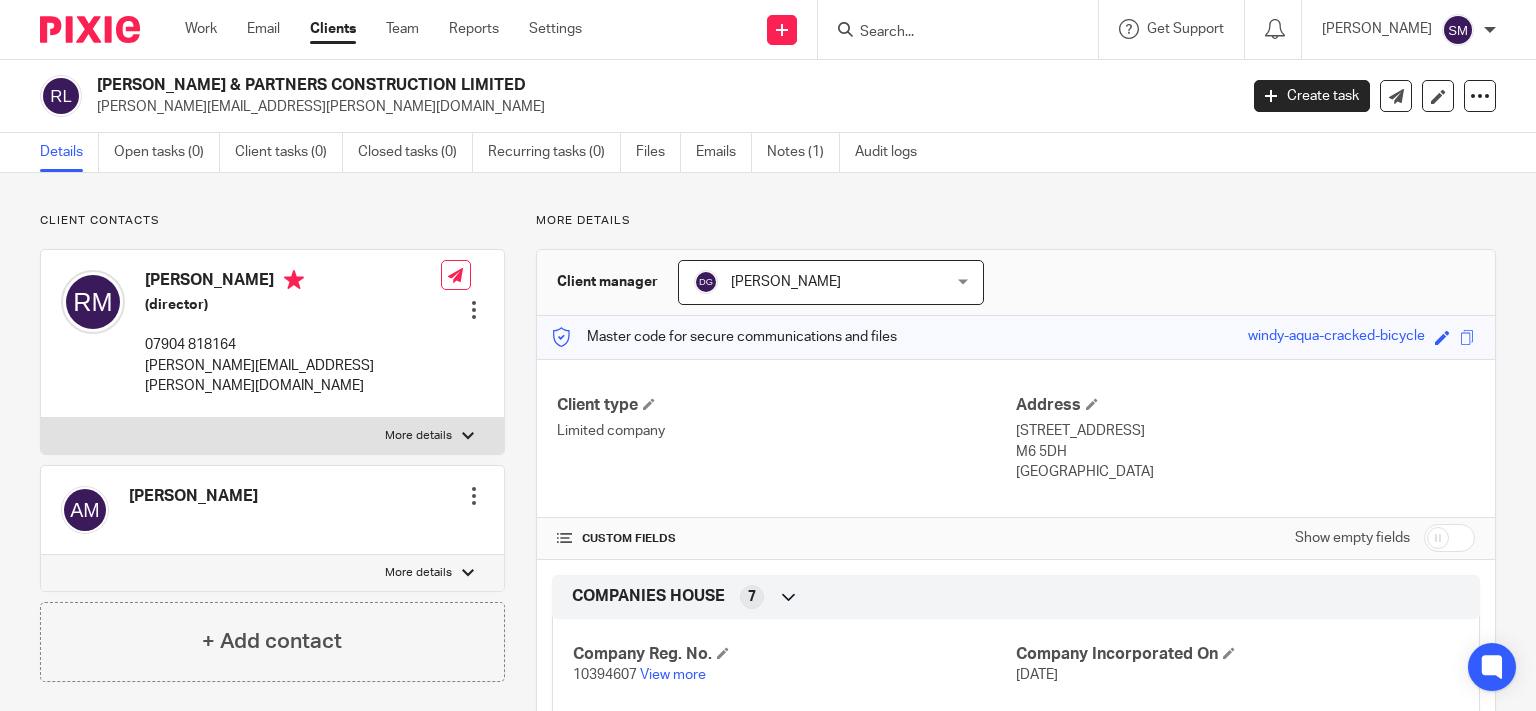 scroll, scrollTop: 0, scrollLeft: 0, axis: both 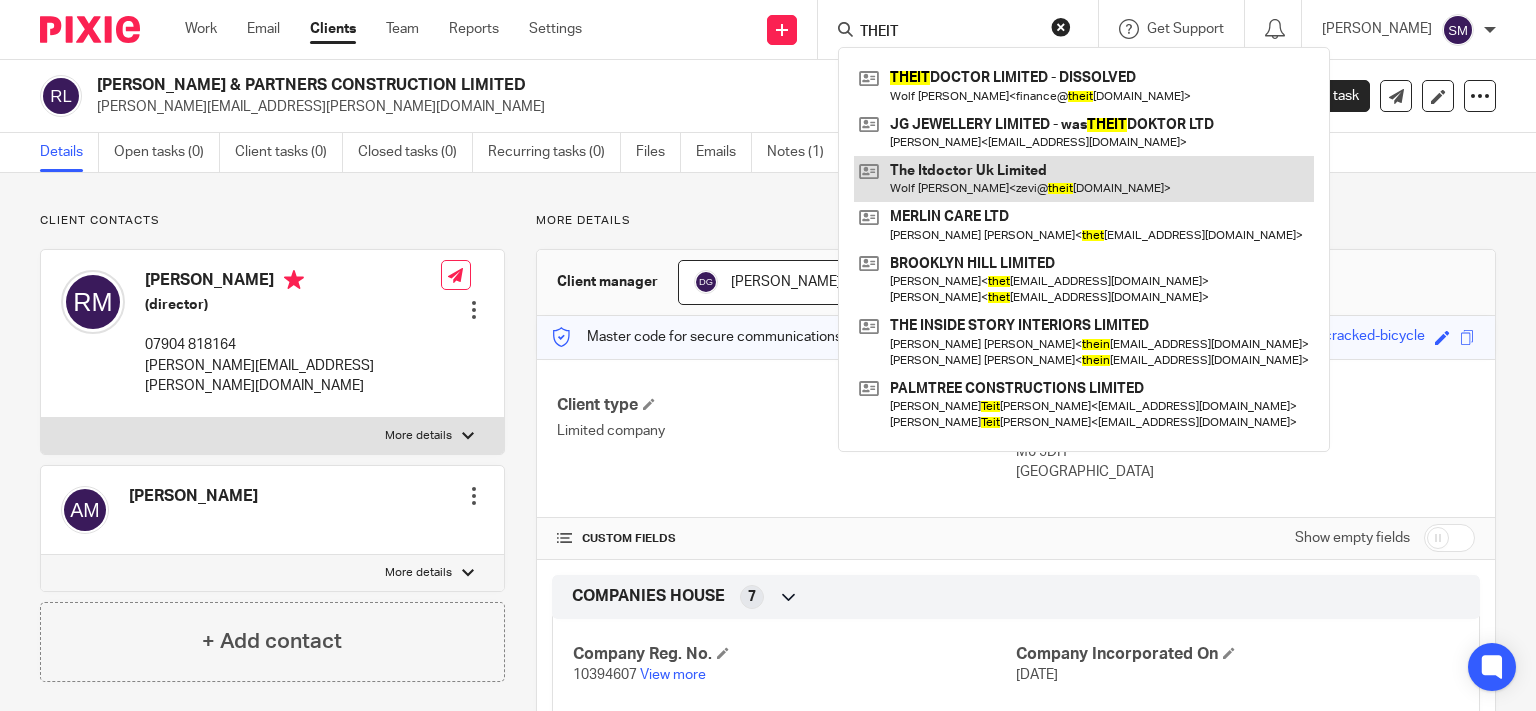 type on "THEIT" 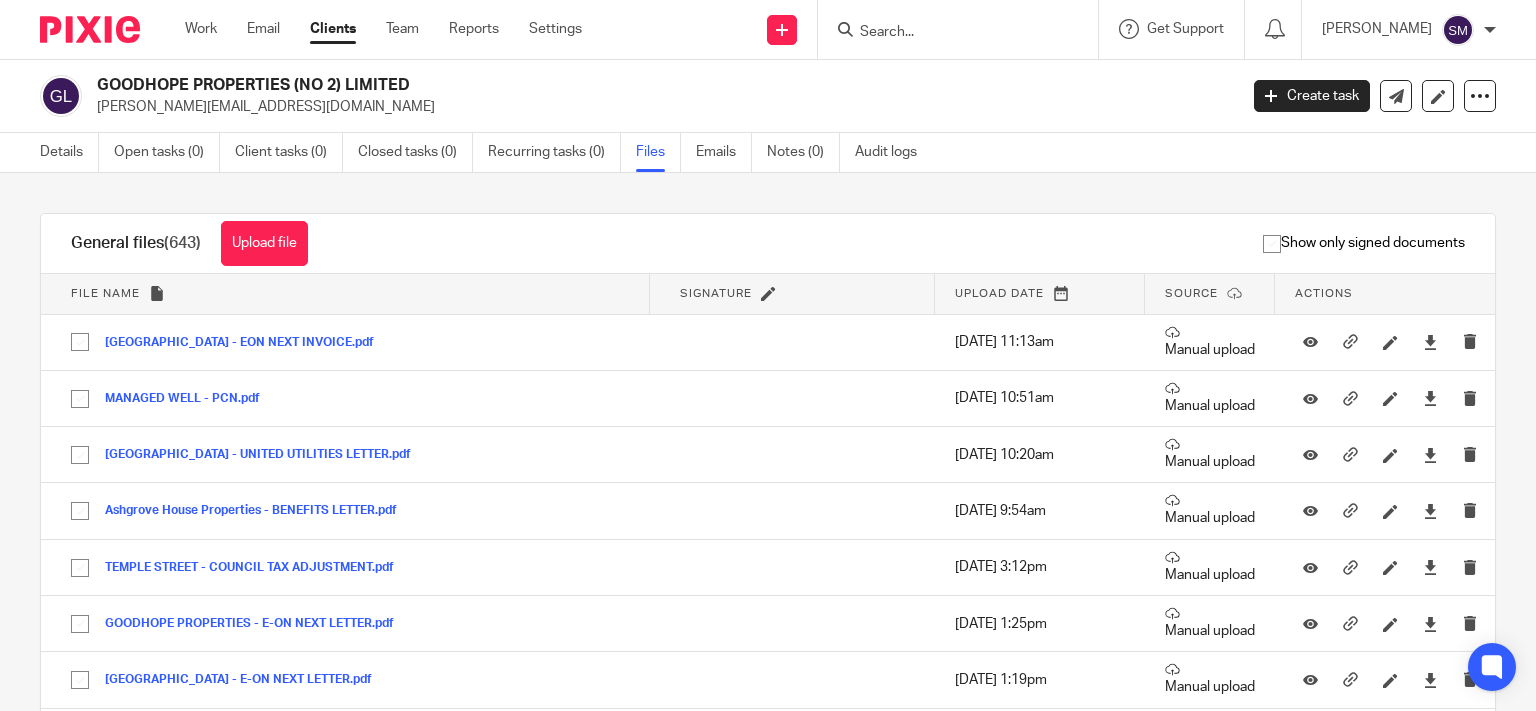 scroll, scrollTop: 0, scrollLeft: 0, axis: both 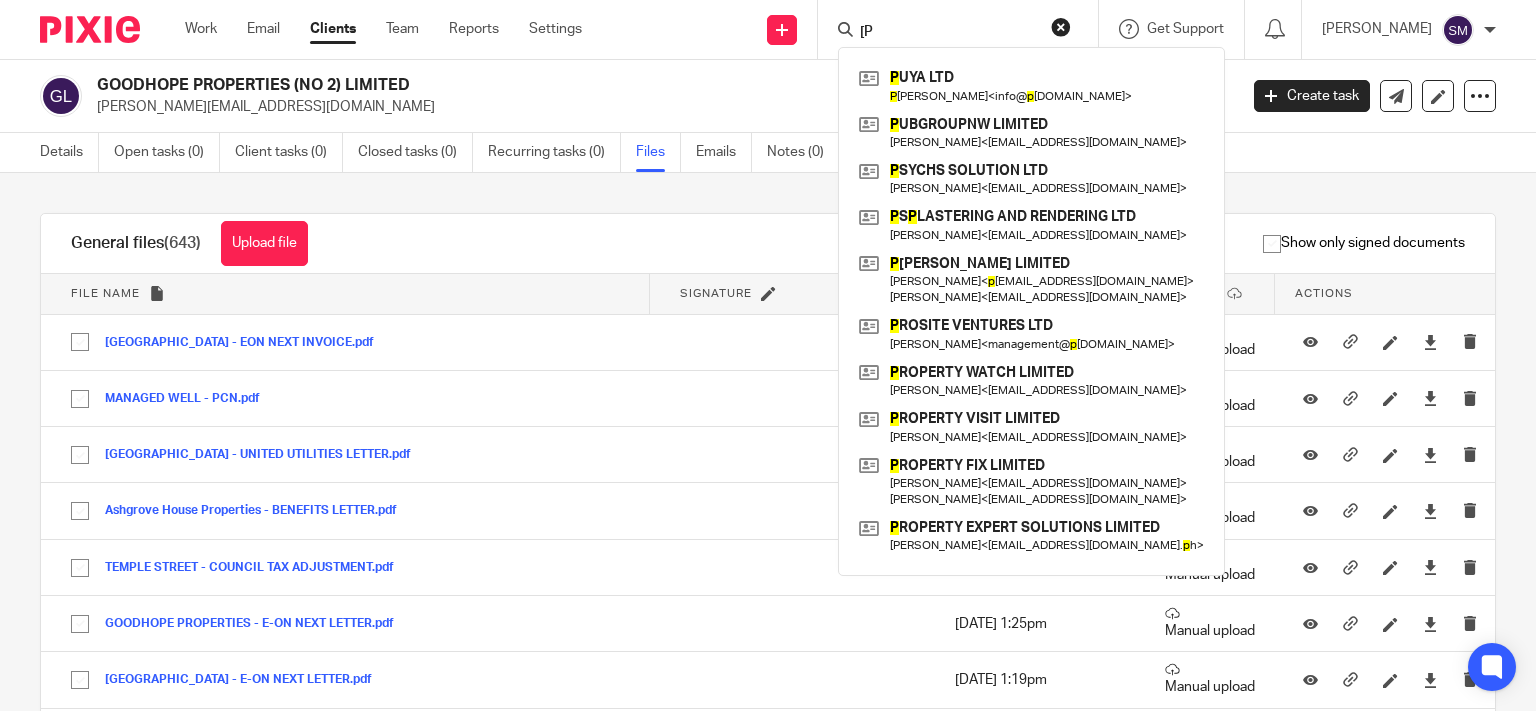 type on "[" 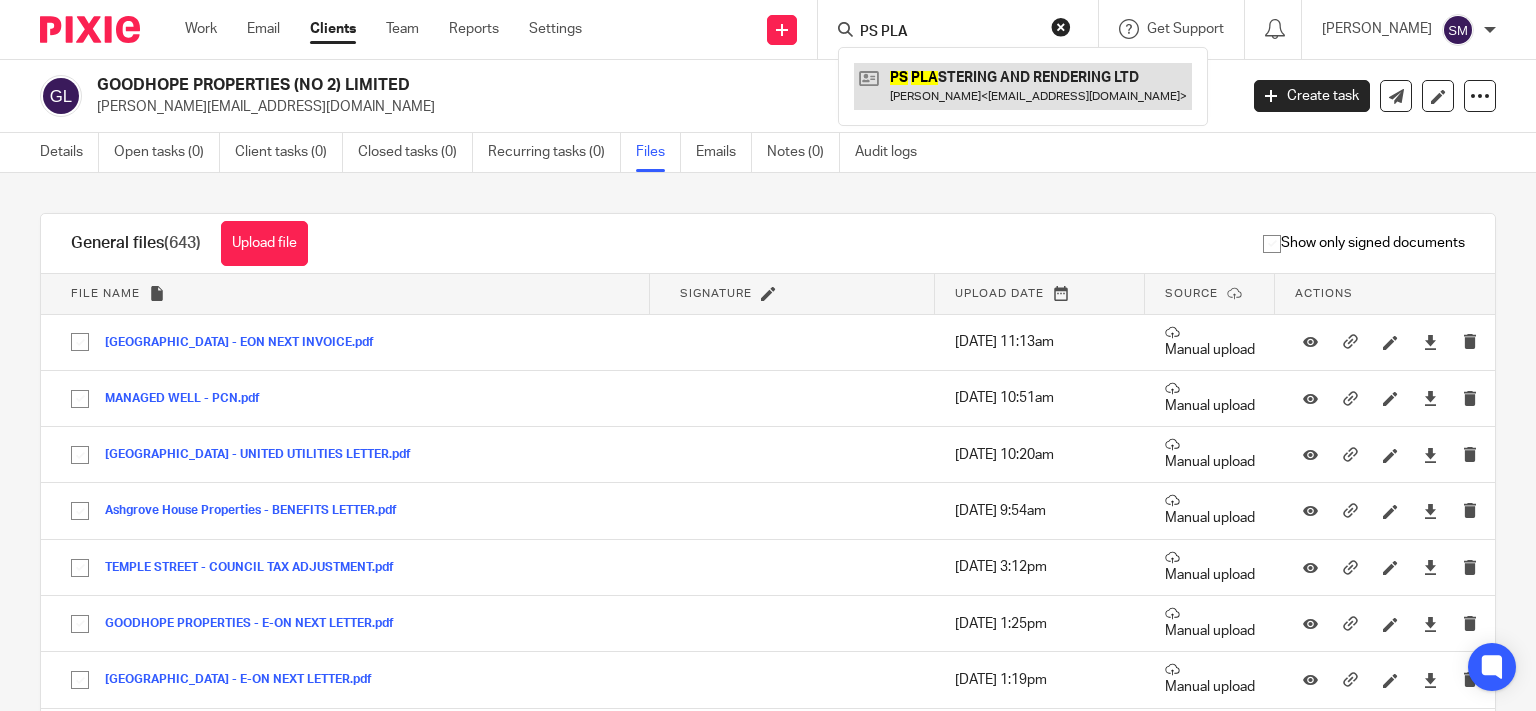 type on "PS PLA" 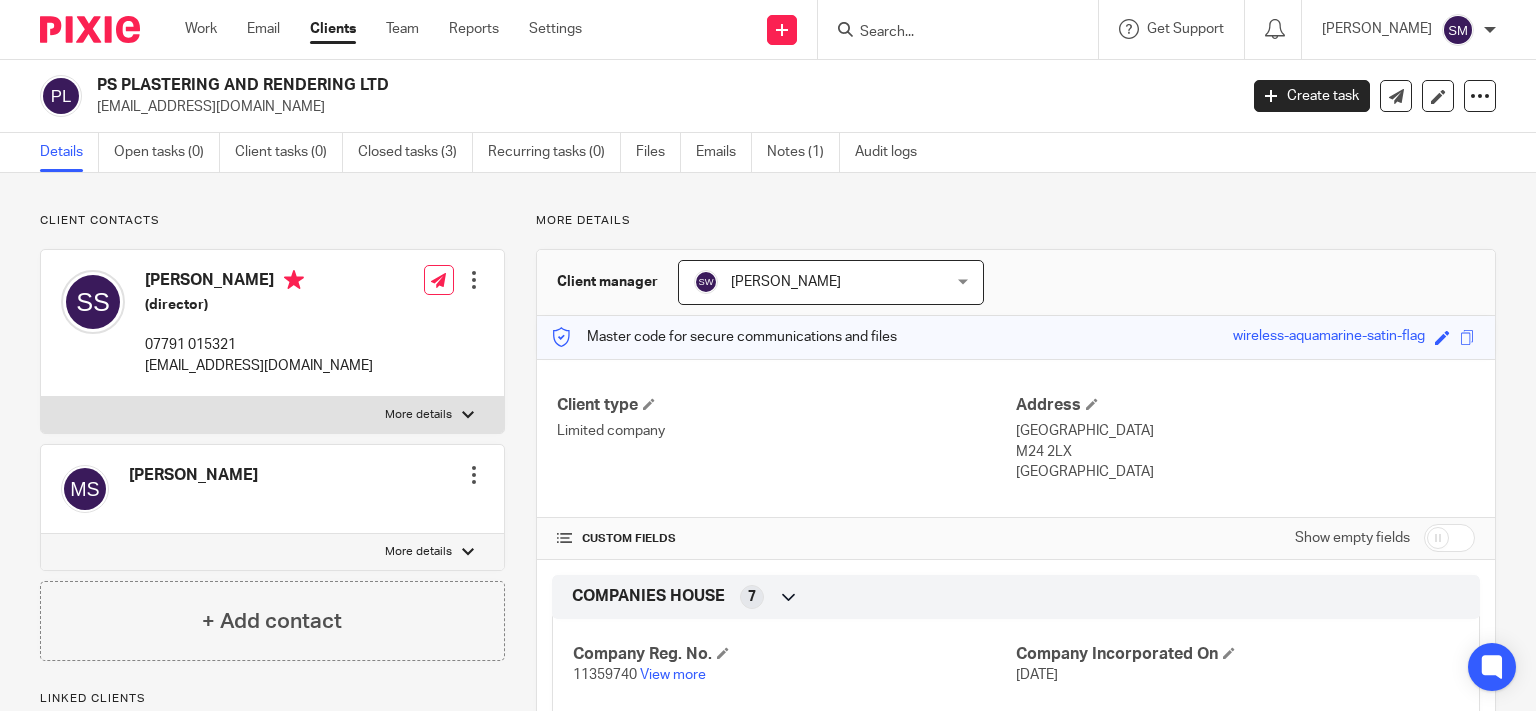 scroll, scrollTop: 0, scrollLeft: 0, axis: both 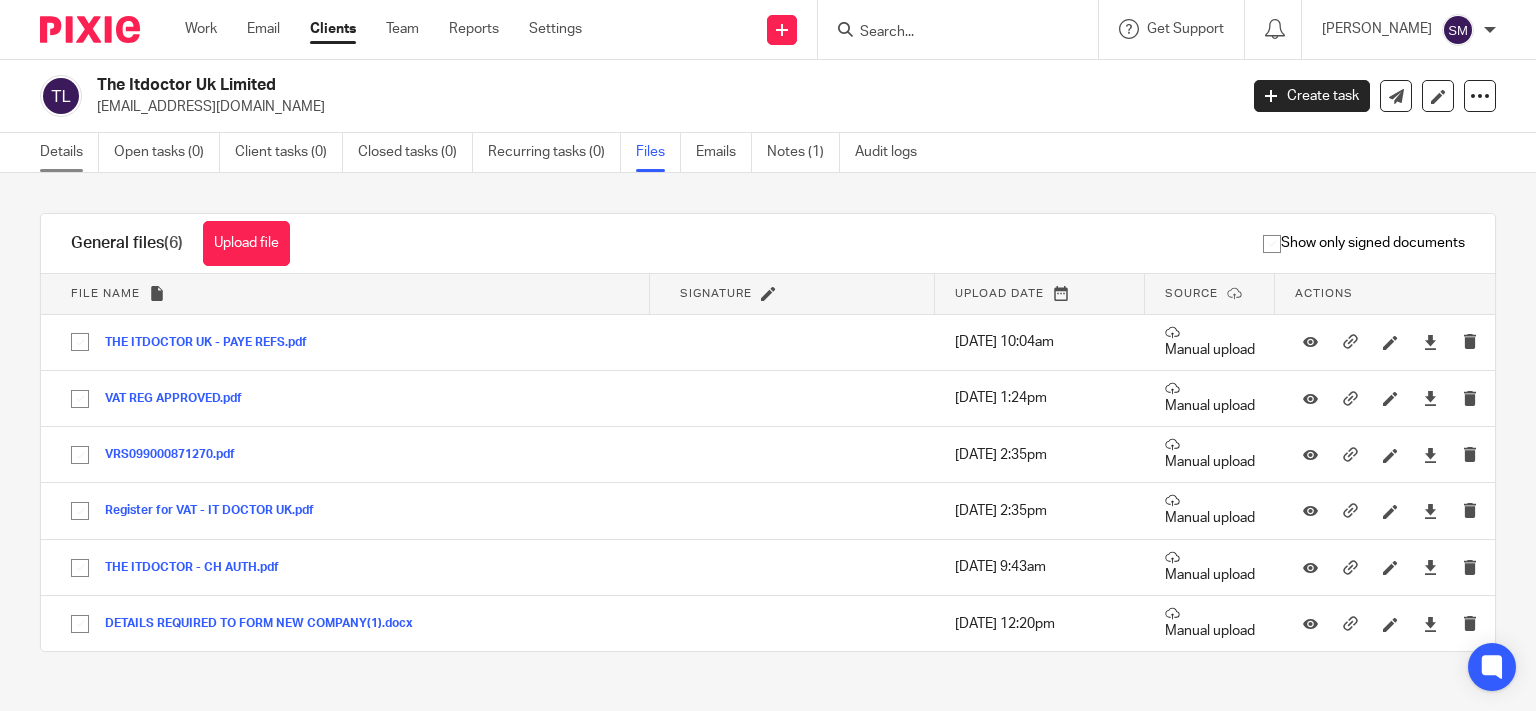 click on "Details" at bounding box center (69, 152) 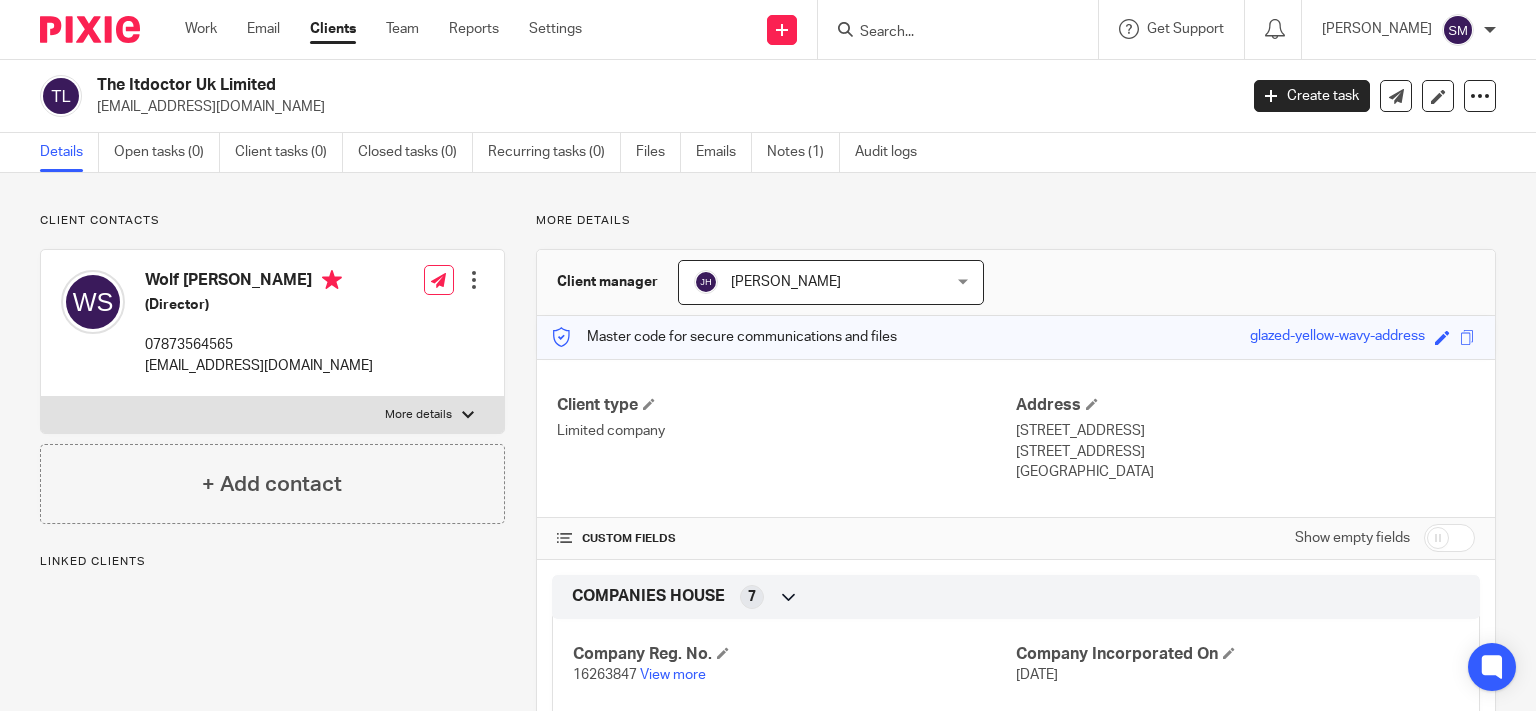 scroll, scrollTop: 0, scrollLeft: 0, axis: both 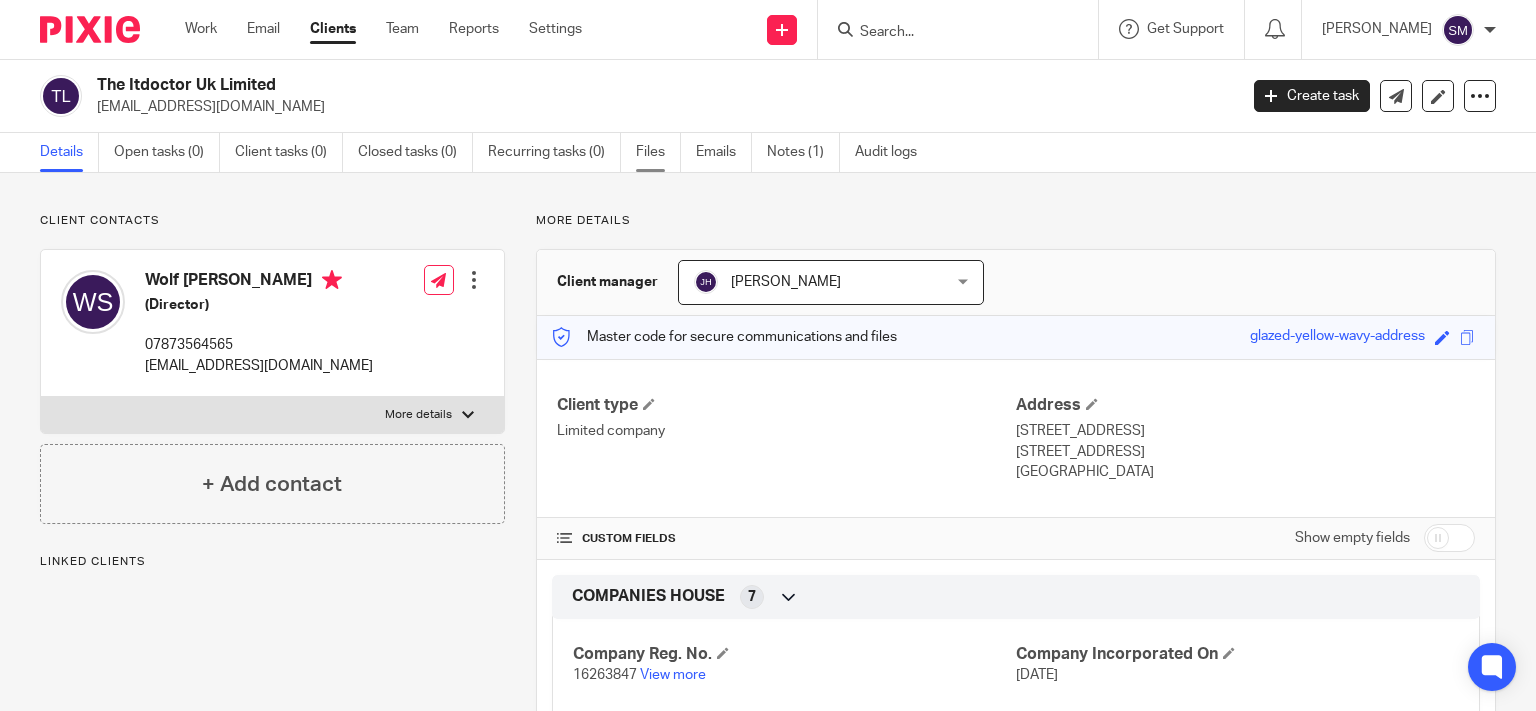 click on "Files" at bounding box center (658, 152) 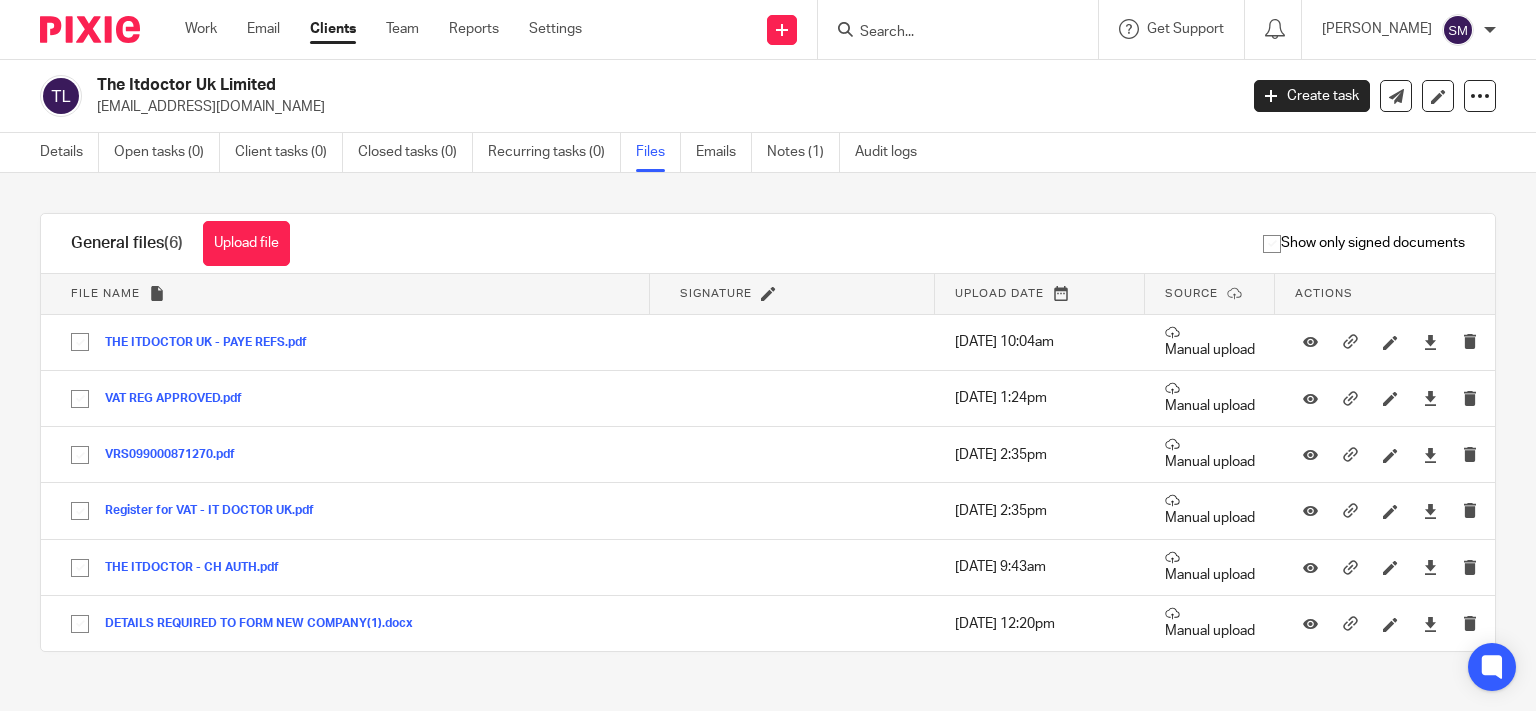 scroll, scrollTop: 0, scrollLeft: 0, axis: both 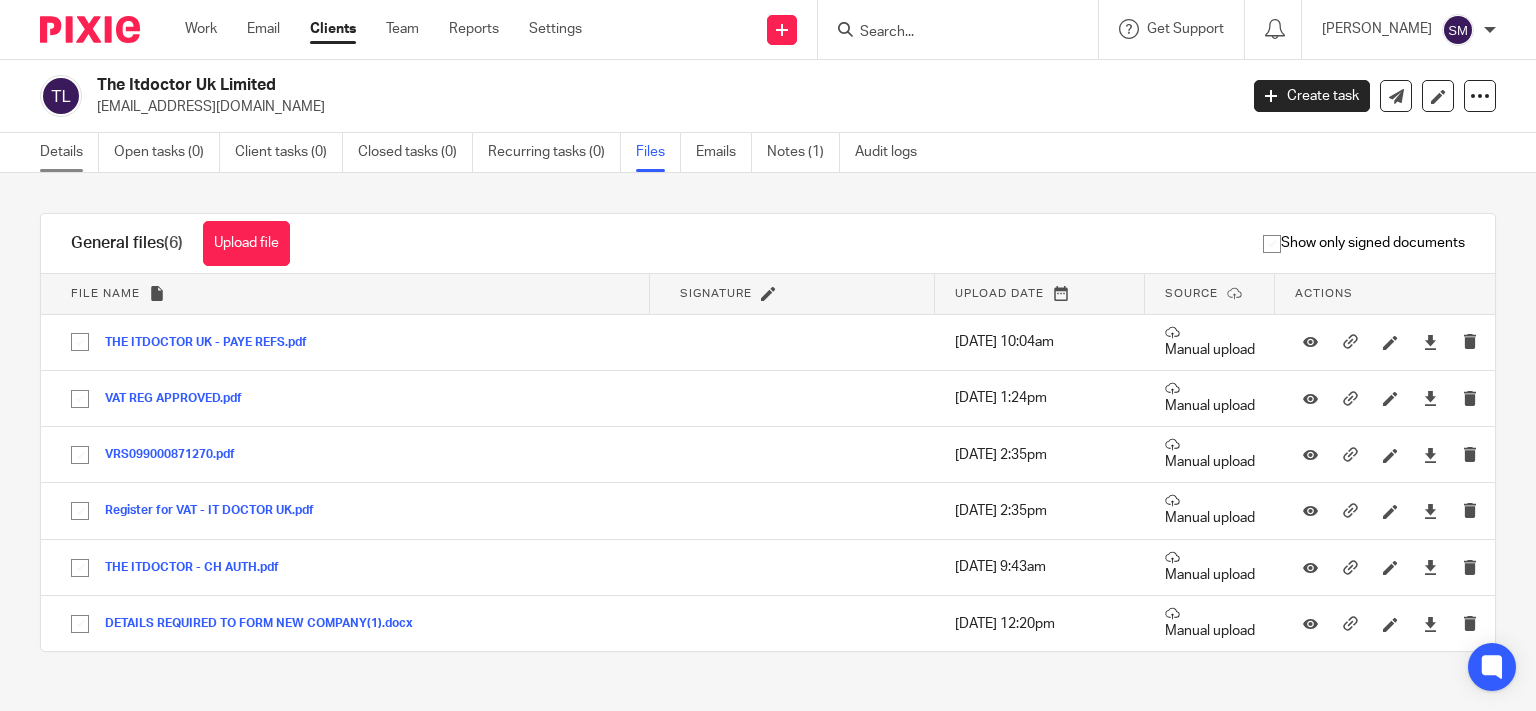 click on "Details" at bounding box center [69, 152] 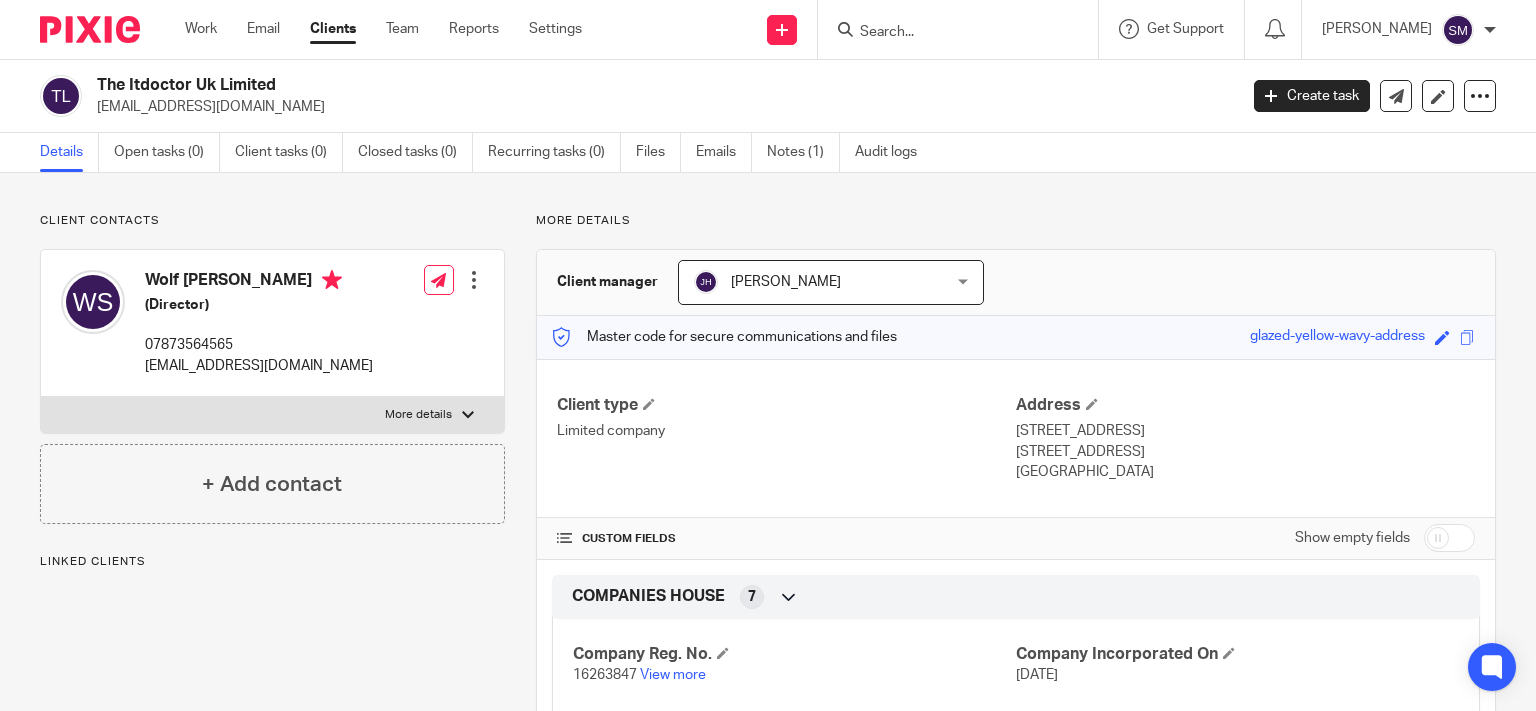 scroll, scrollTop: 0, scrollLeft: 0, axis: both 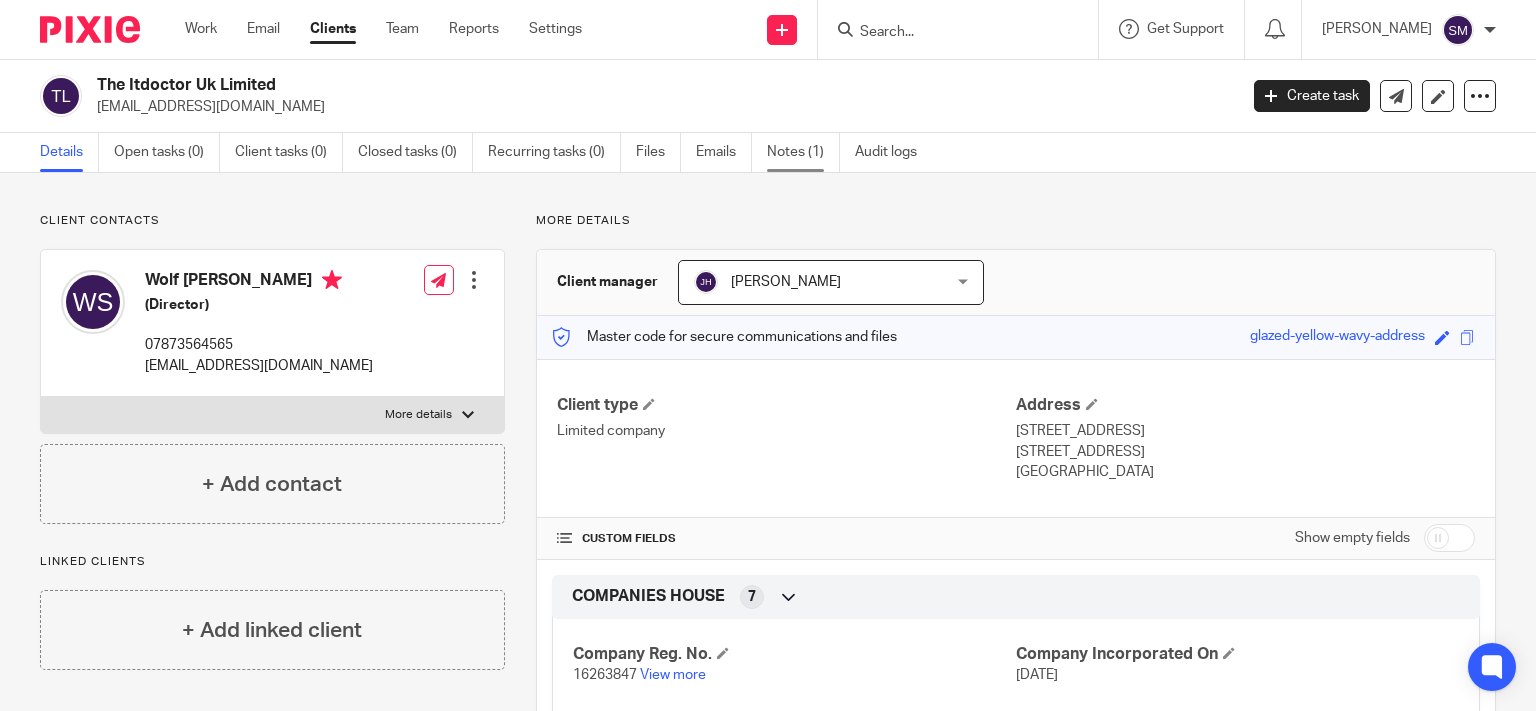 click on "Notes (1)" at bounding box center (803, 152) 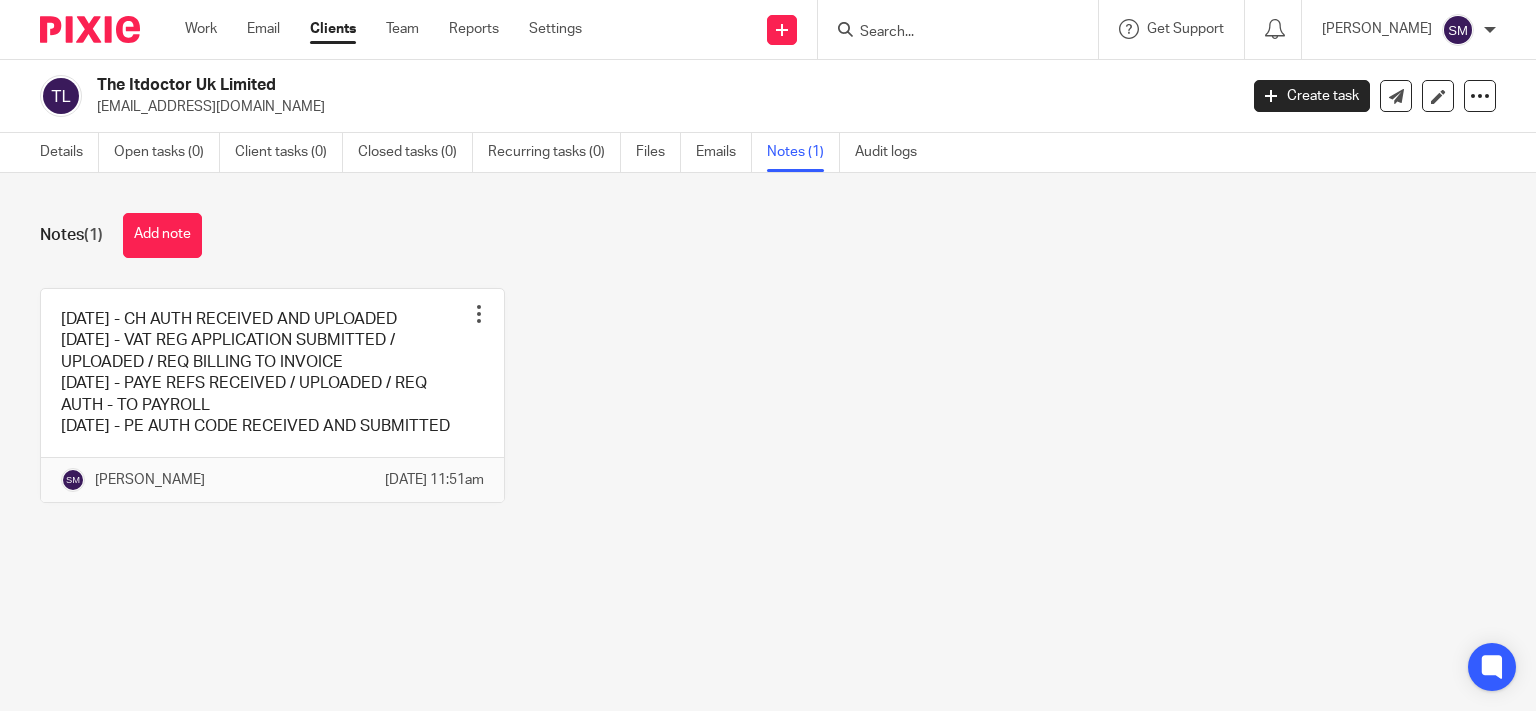 scroll, scrollTop: 0, scrollLeft: 0, axis: both 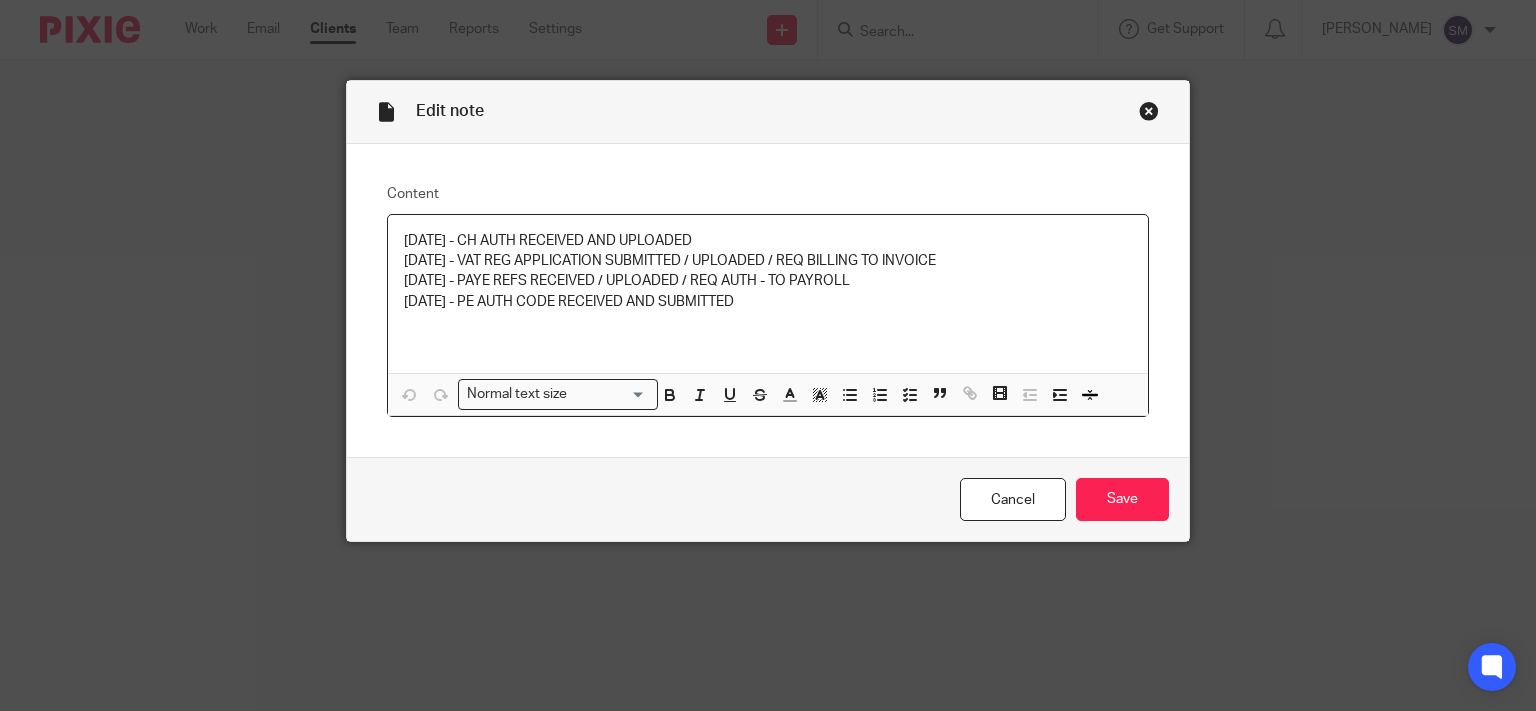 click on "[DATE] - CH AUTH RECEIVED AND UPLOADED [DATE] - VAT REG APPLICATION SUBMITTED / UPLOADED / REQ BILLING TO INVOICE [DATE] - PAYE REFS RECEIVED / UPLOADED / REQ AUTH - TO PAYROLL [DATE] - PE AUTH CODE RECEIVED AND SUBMITTED" at bounding box center [768, 294] 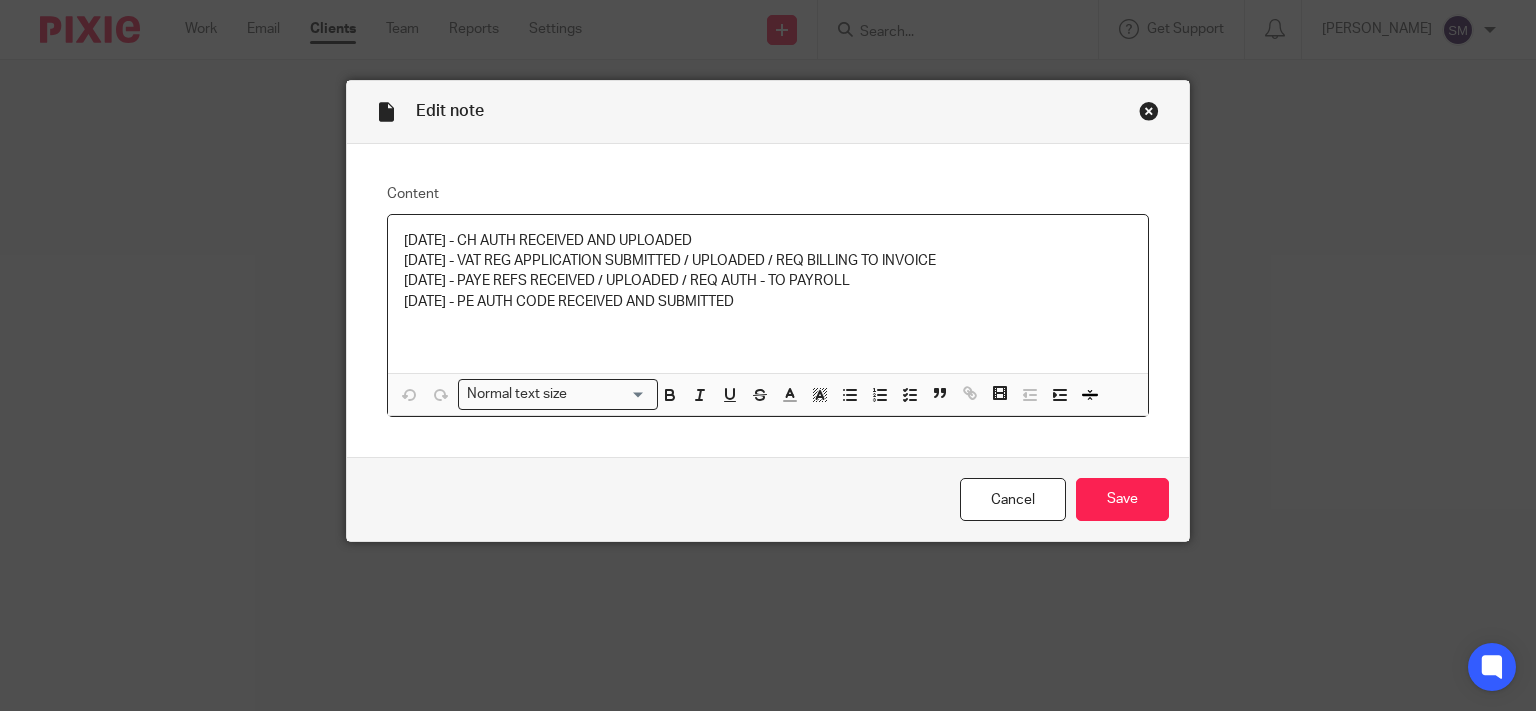 click on "20/06/25 - PAYE REFS RECEIVED / UPLOADED / REQ AUTH - TO PAYROLL" at bounding box center (768, 281) 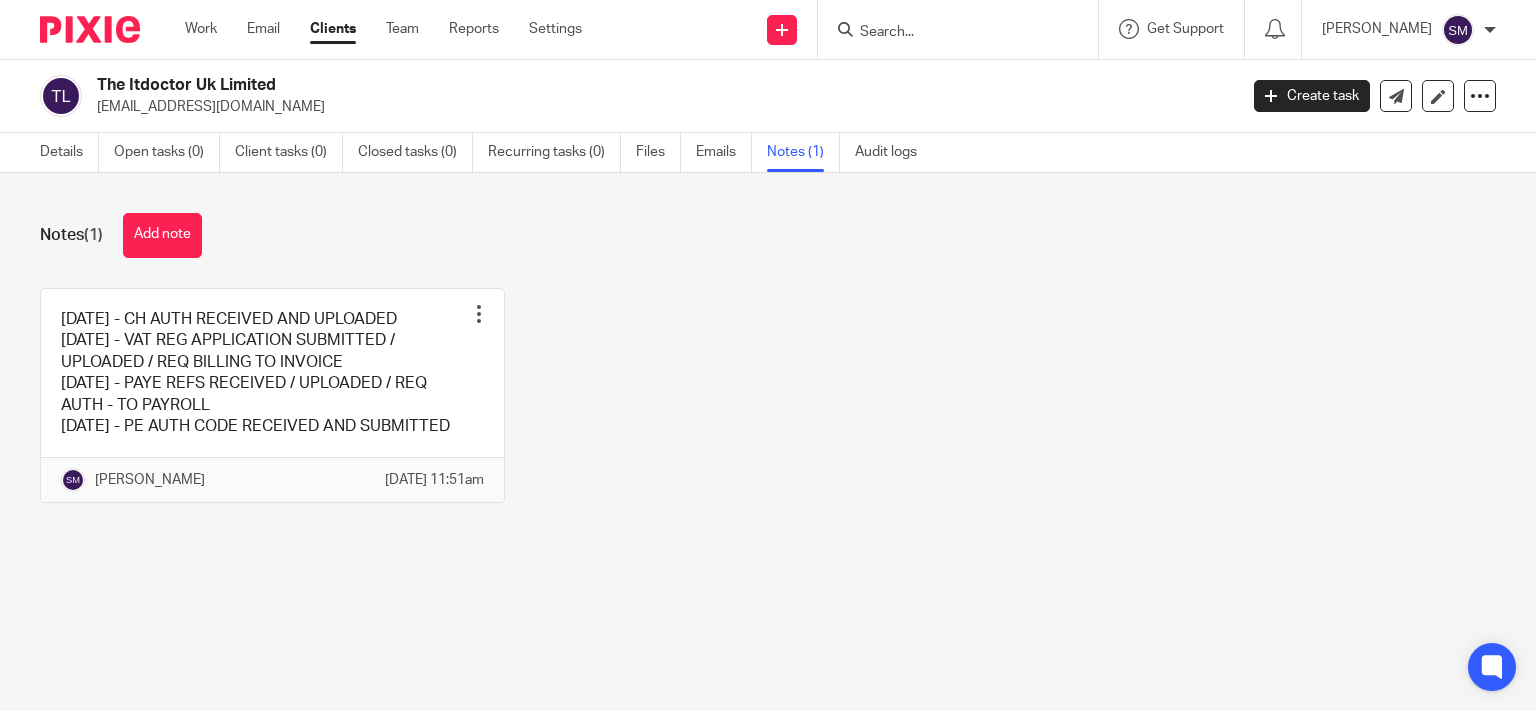 scroll, scrollTop: 0, scrollLeft: 0, axis: both 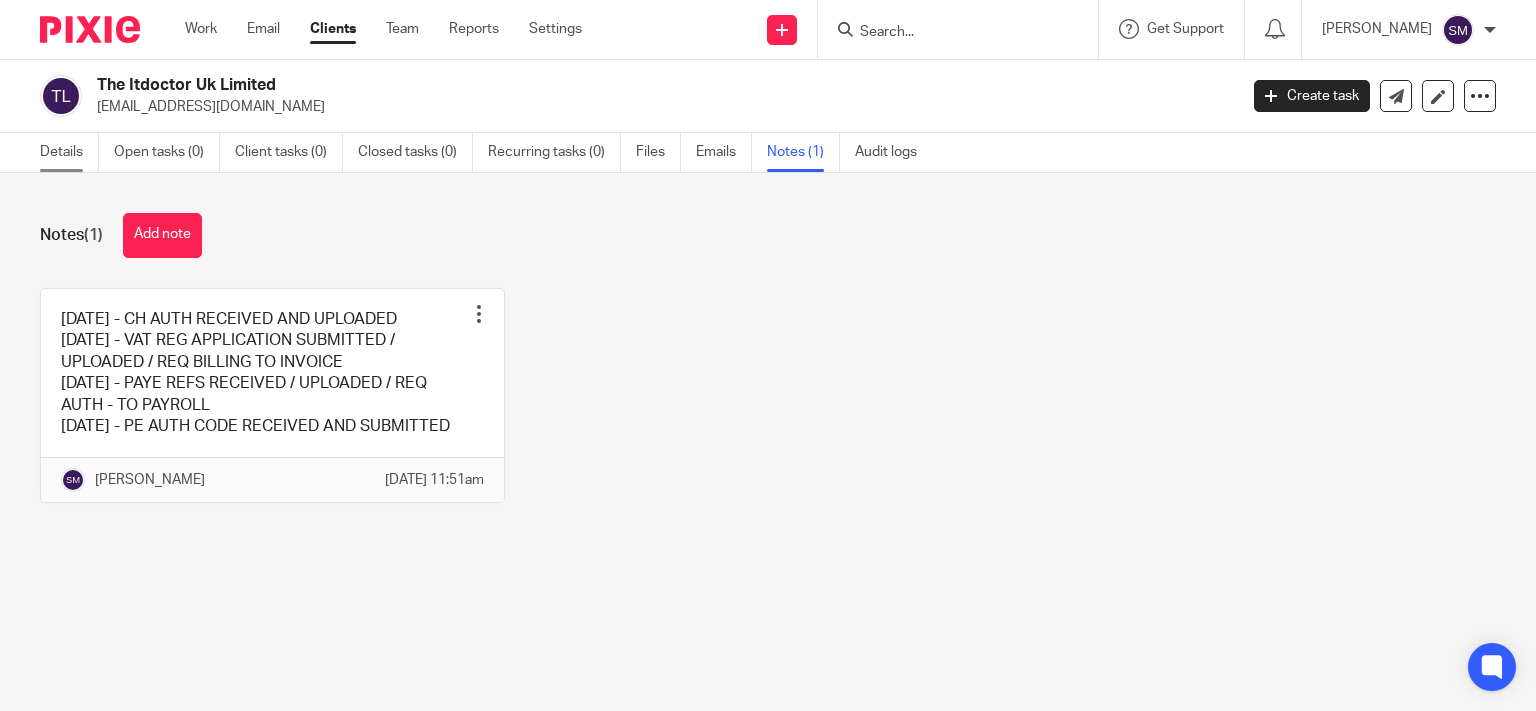 click on "Details" at bounding box center [69, 152] 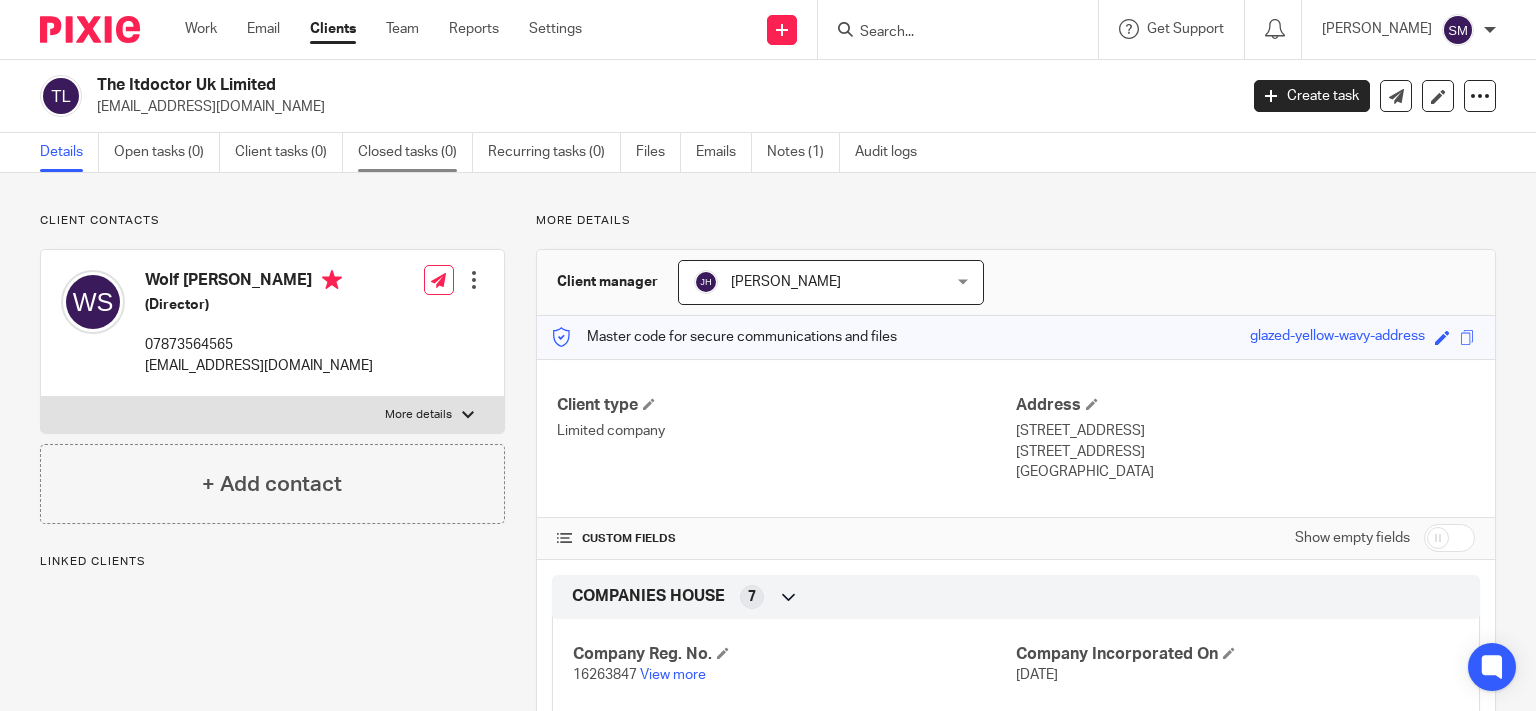 scroll, scrollTop: 0, scrollLeft: 0, axis: both 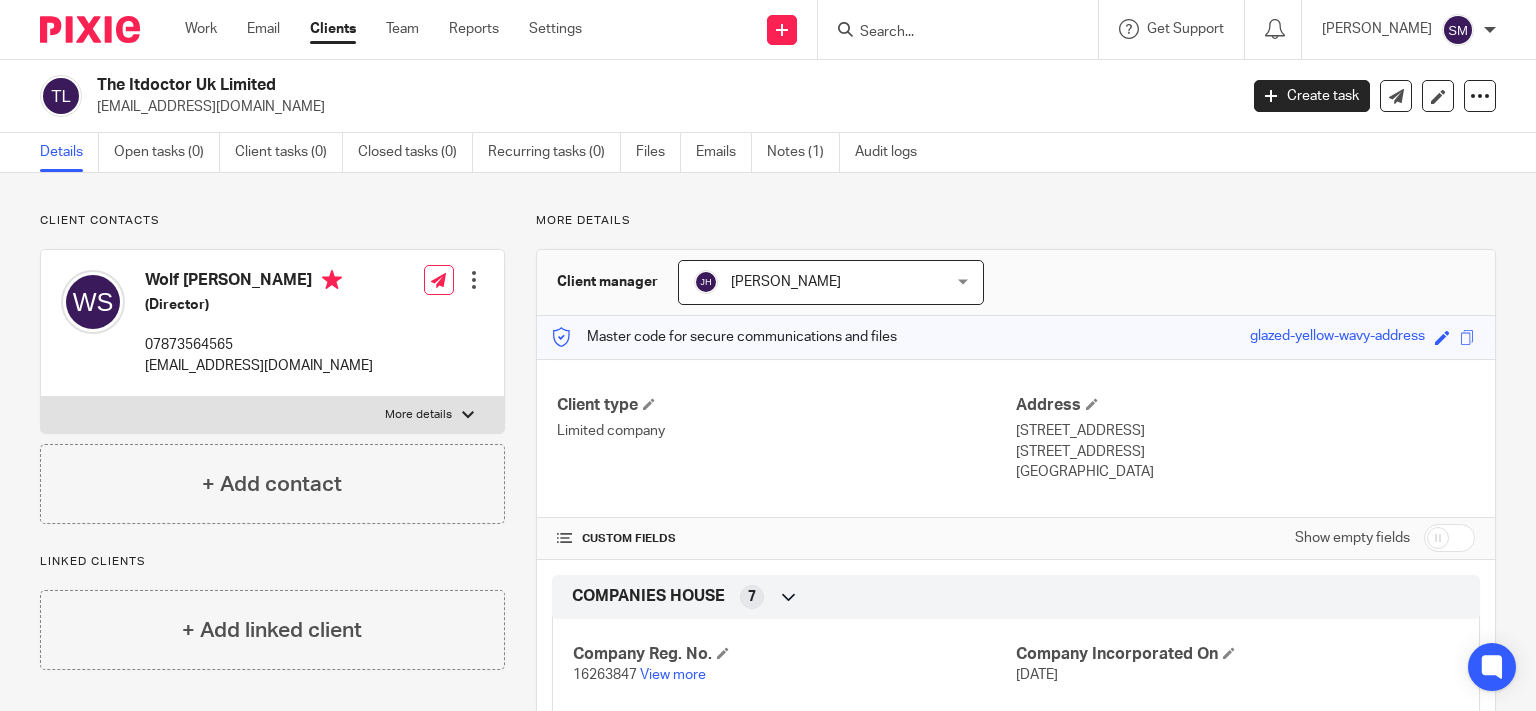 click at bounding box center [948, 33] 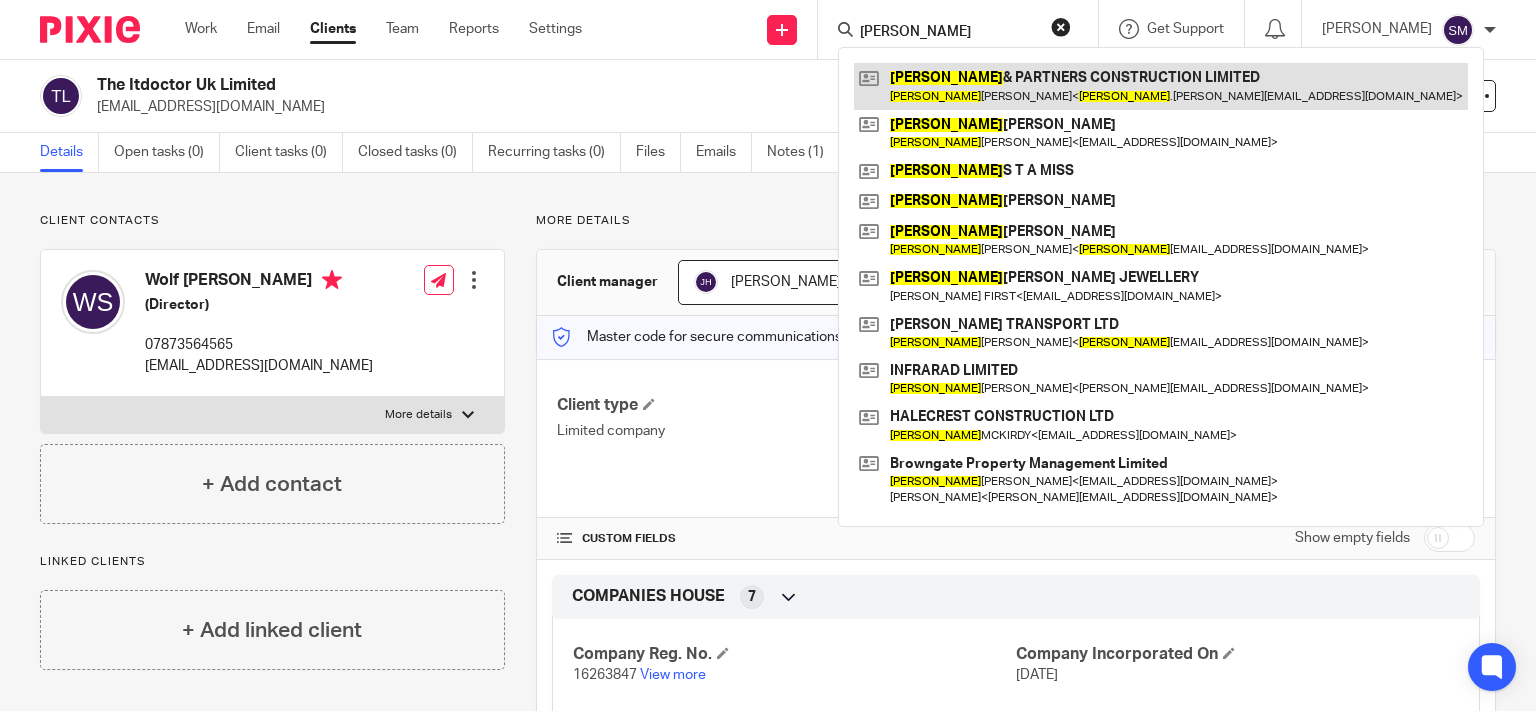 type on "[PERSON_NAME]" 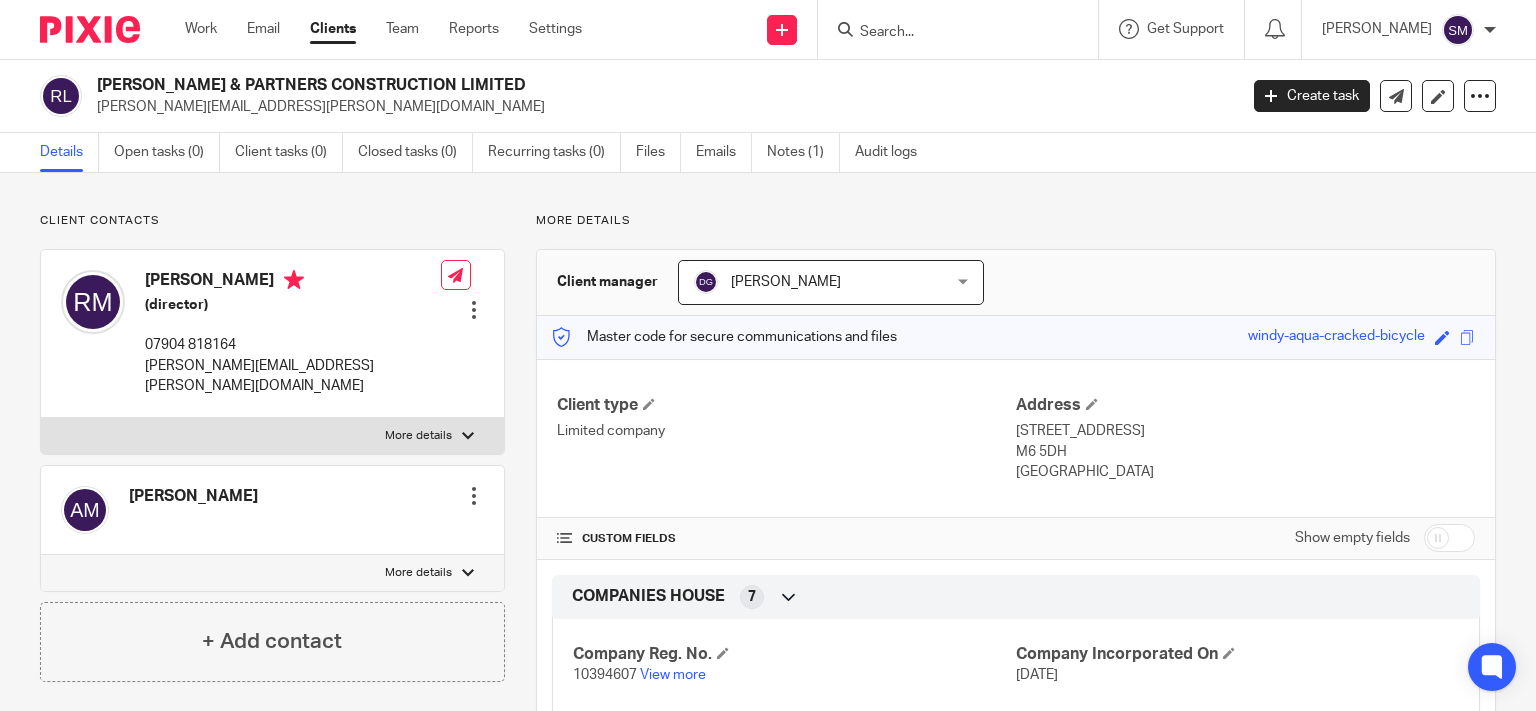 scroll, scrollTop: 0, scrollLeft: 0, axis: both 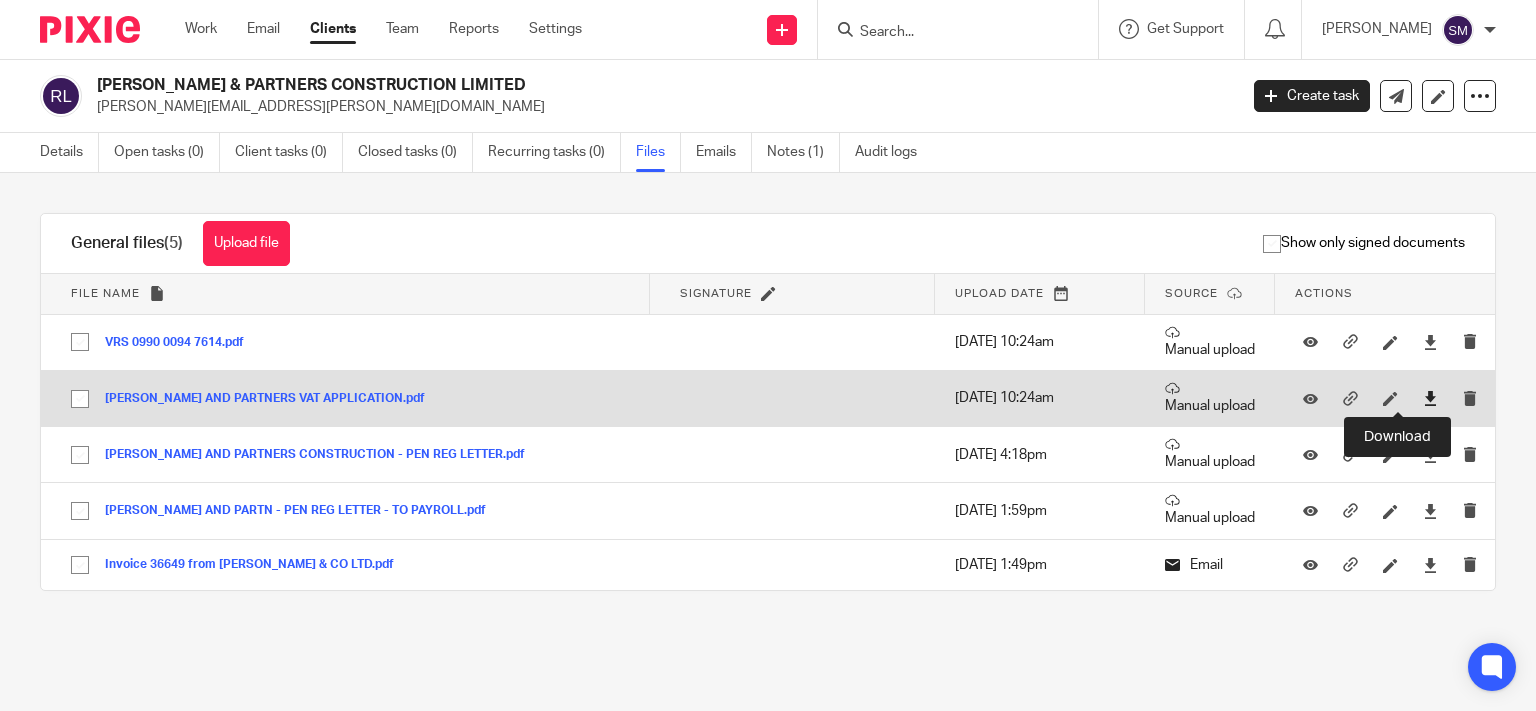 click at bounding box center (1430, 398) 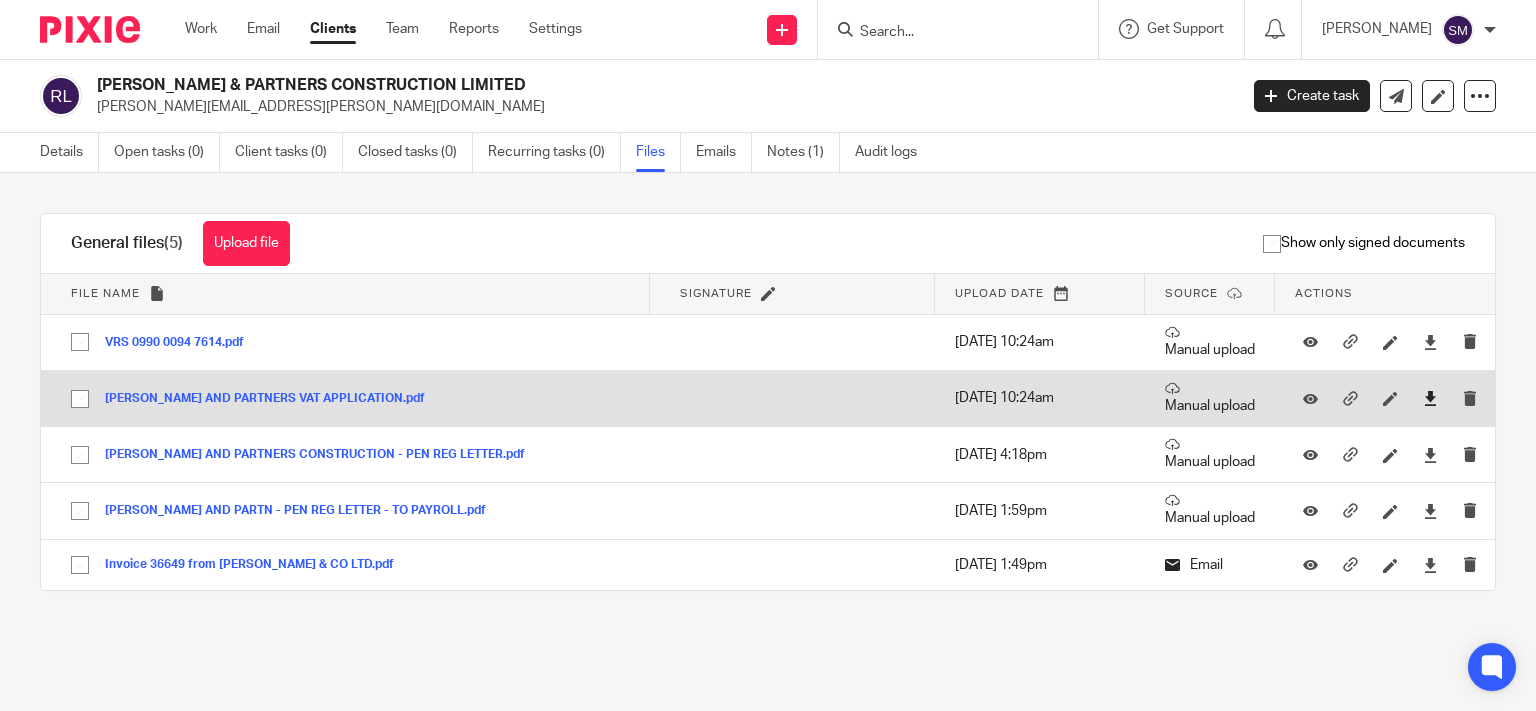 click at bounding box center (1430, 342) 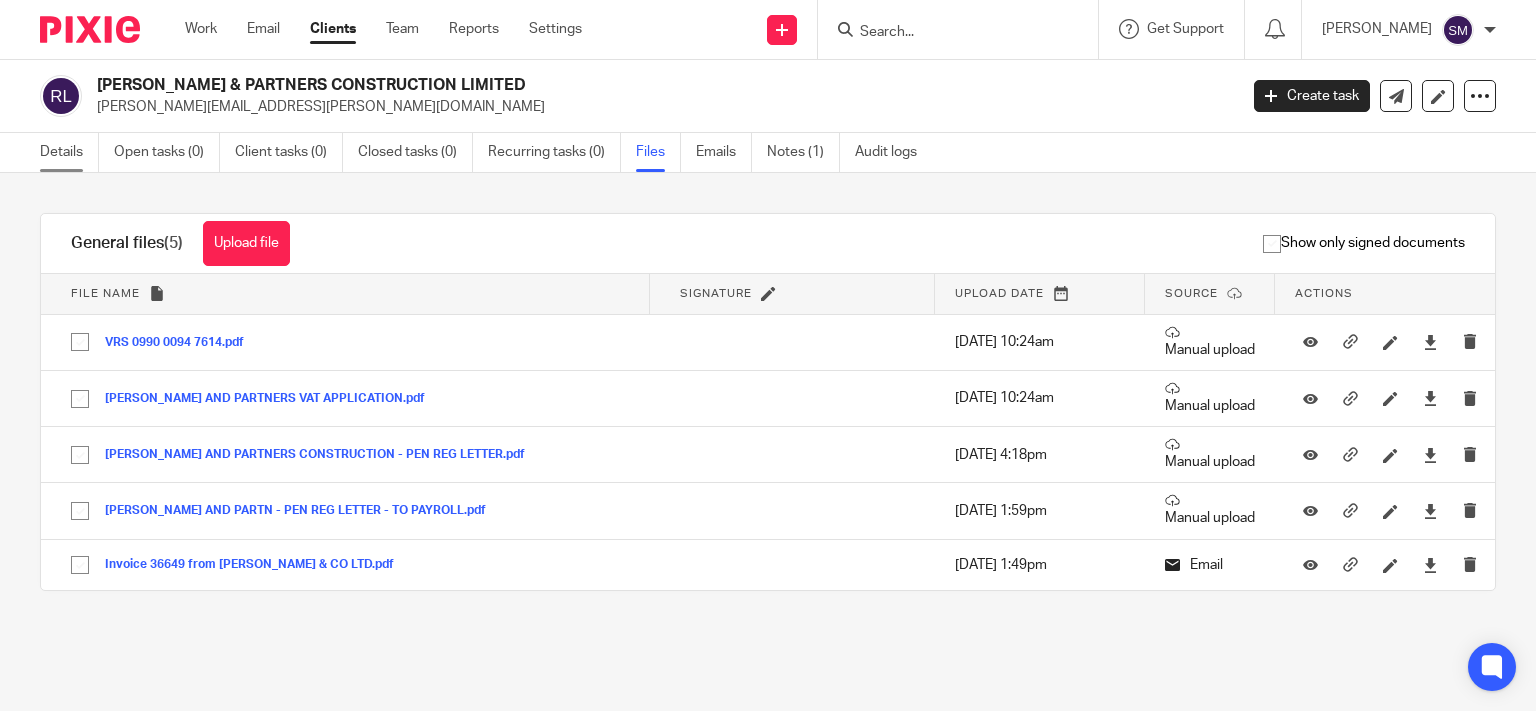 click on "Details" at bounding box center (69, 152) 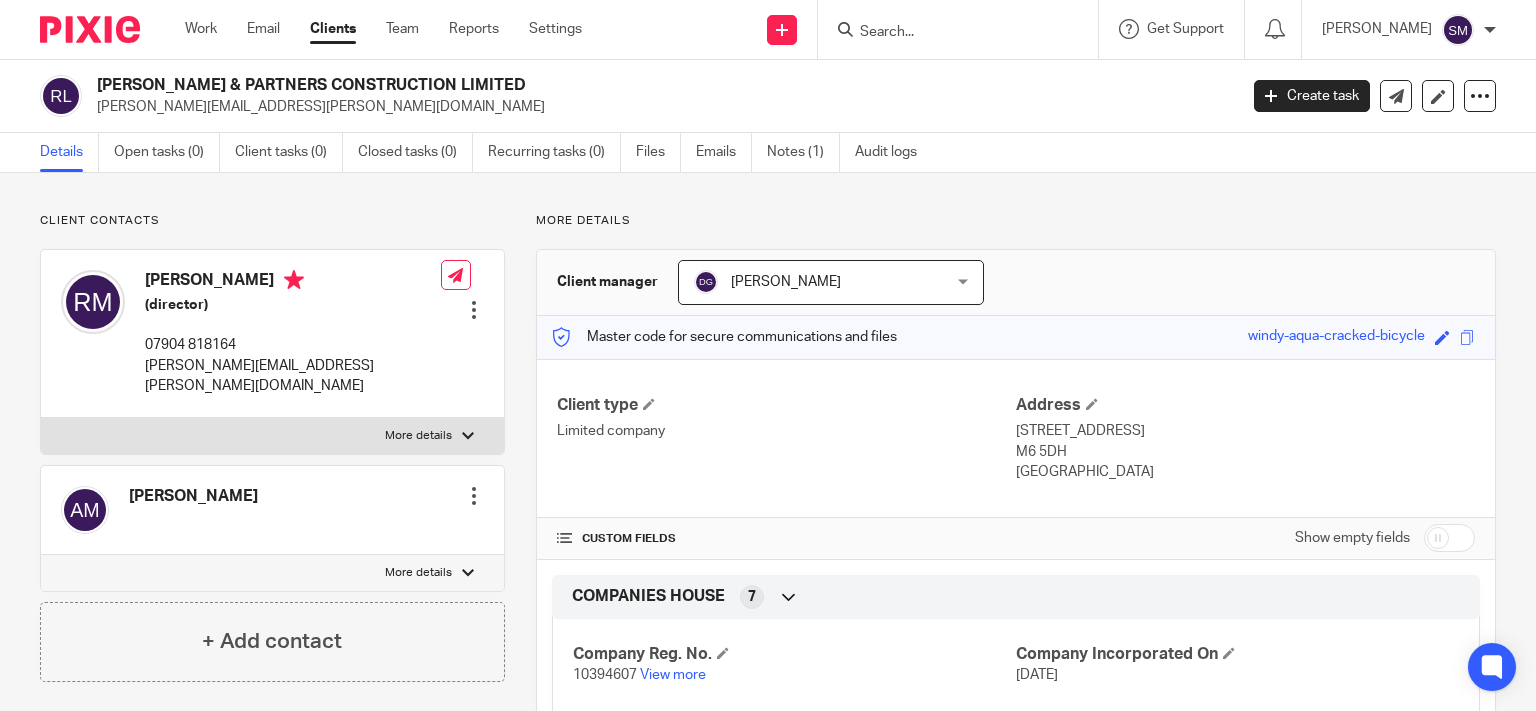 scroll, scrollTop: 0, scrollLeft: 0, axis: both 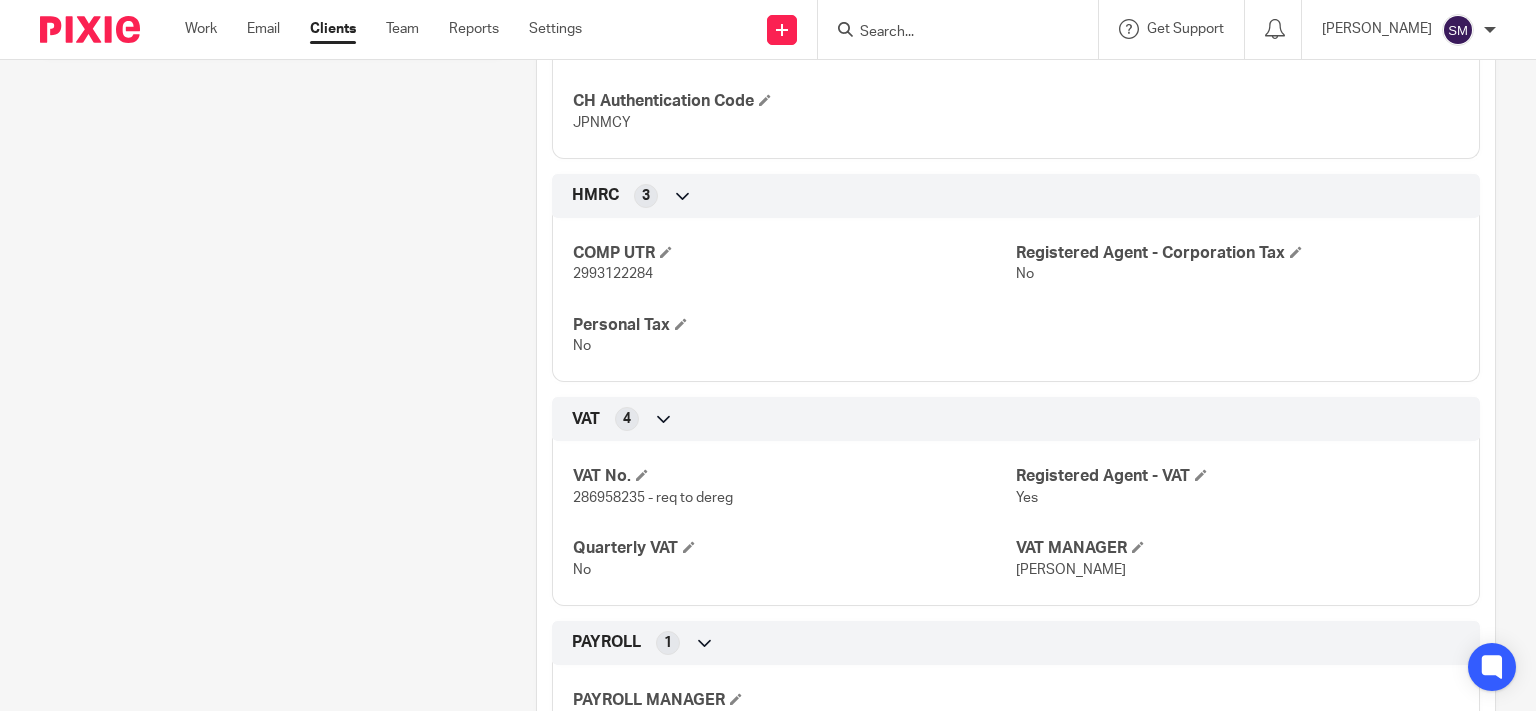 click on "286958235 - req to dereg" at bounding box center [653, 498] 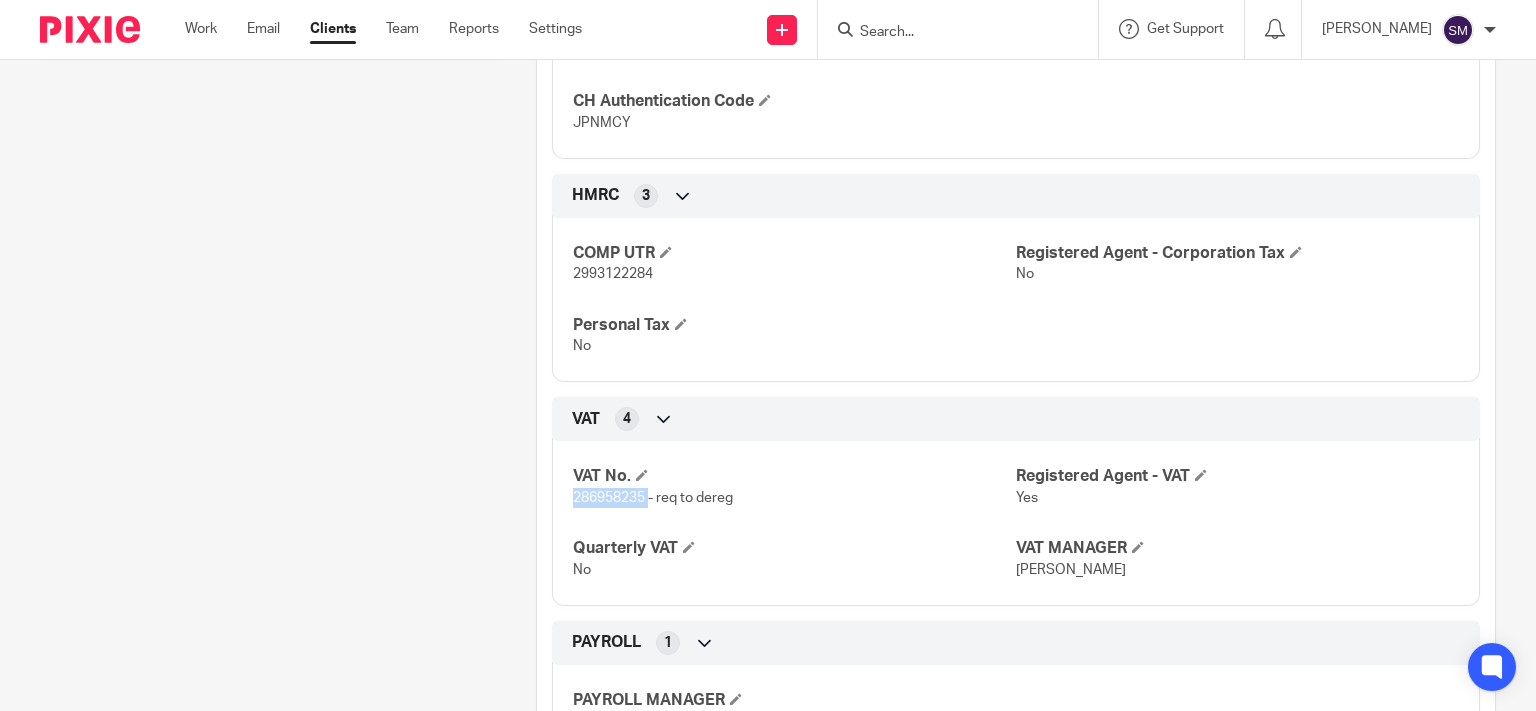 click on "286958235 - req to dereg" at bounding box center [653, 498] 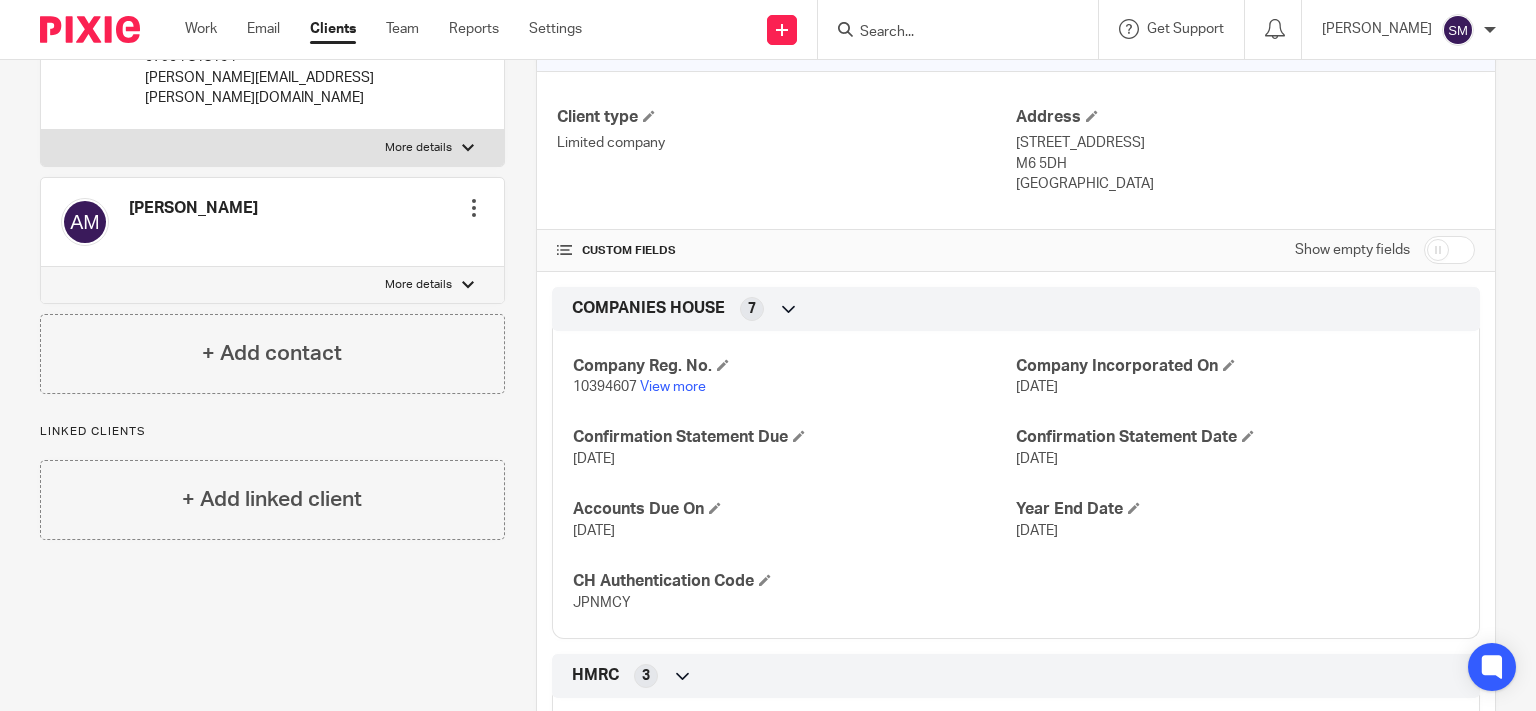 scroll, scrollTop: 0, scrollLeft: 0, axis: both 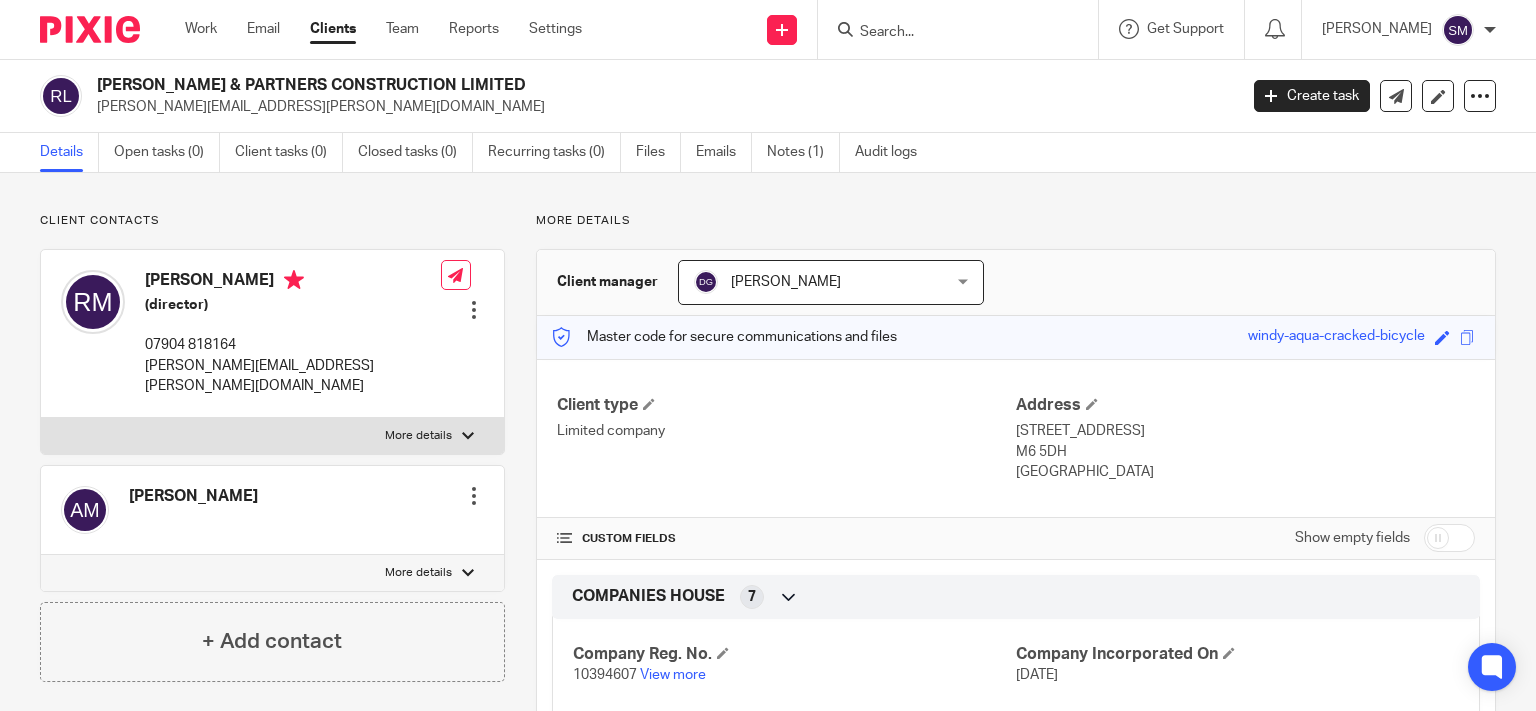 click at bounding box center (948, 33) 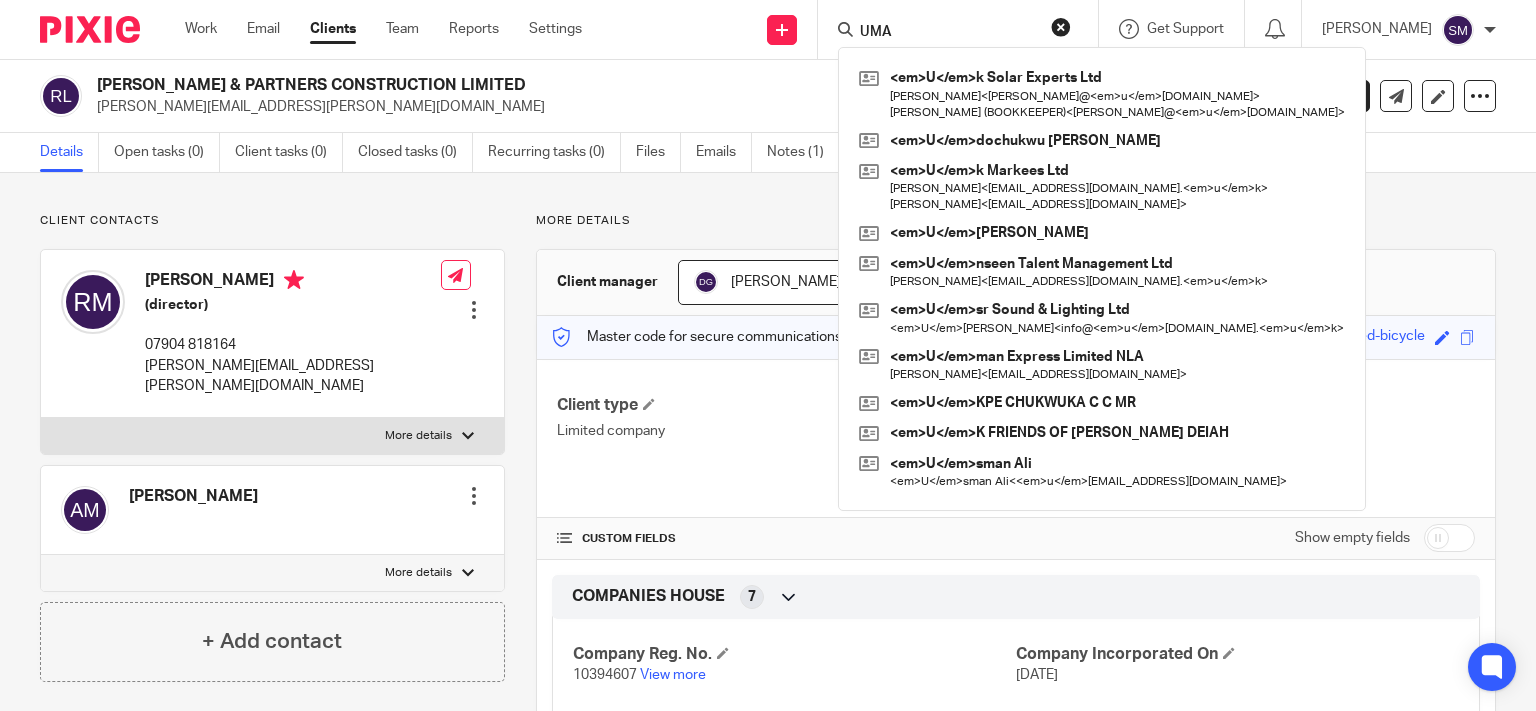 type on "UMAN" 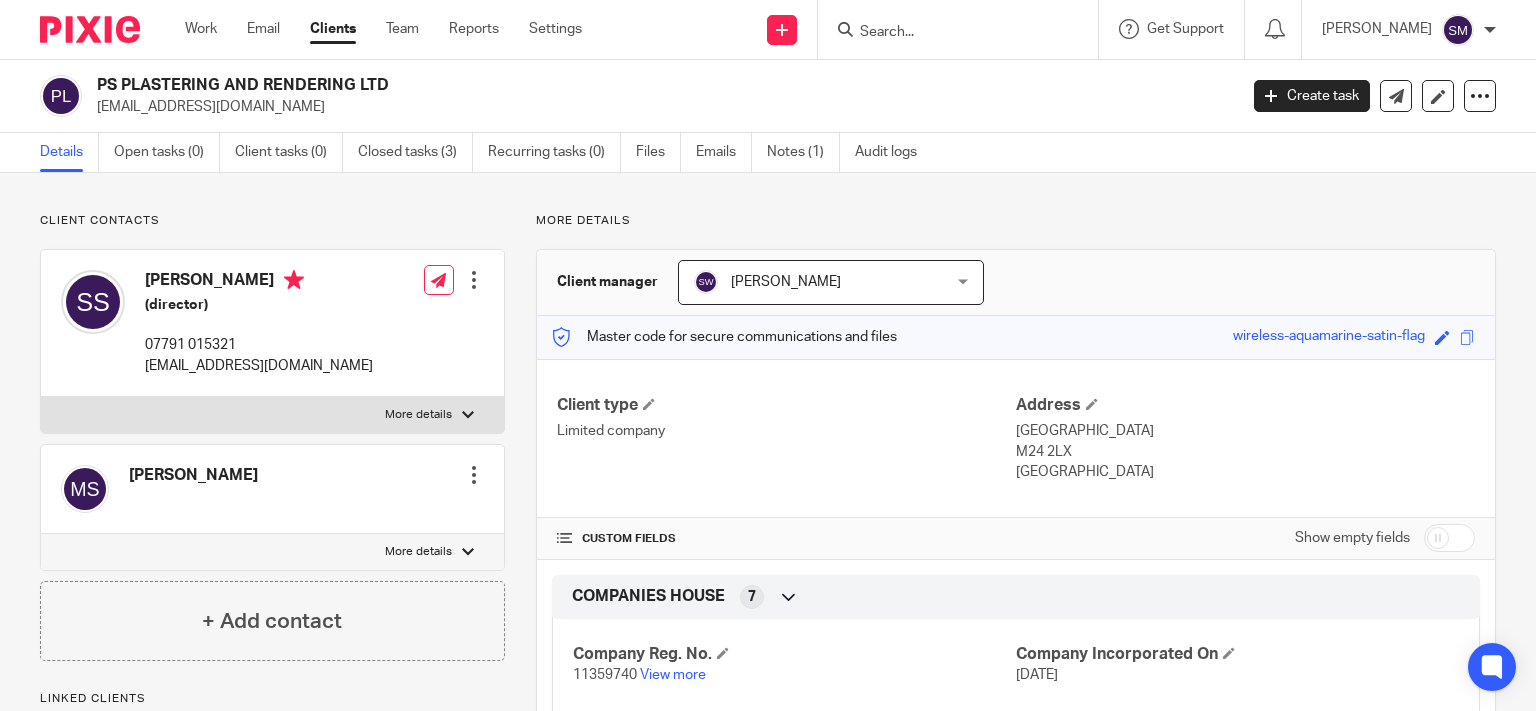 scroll, scrollTop: 0, scrollLeft: 0, axis: both 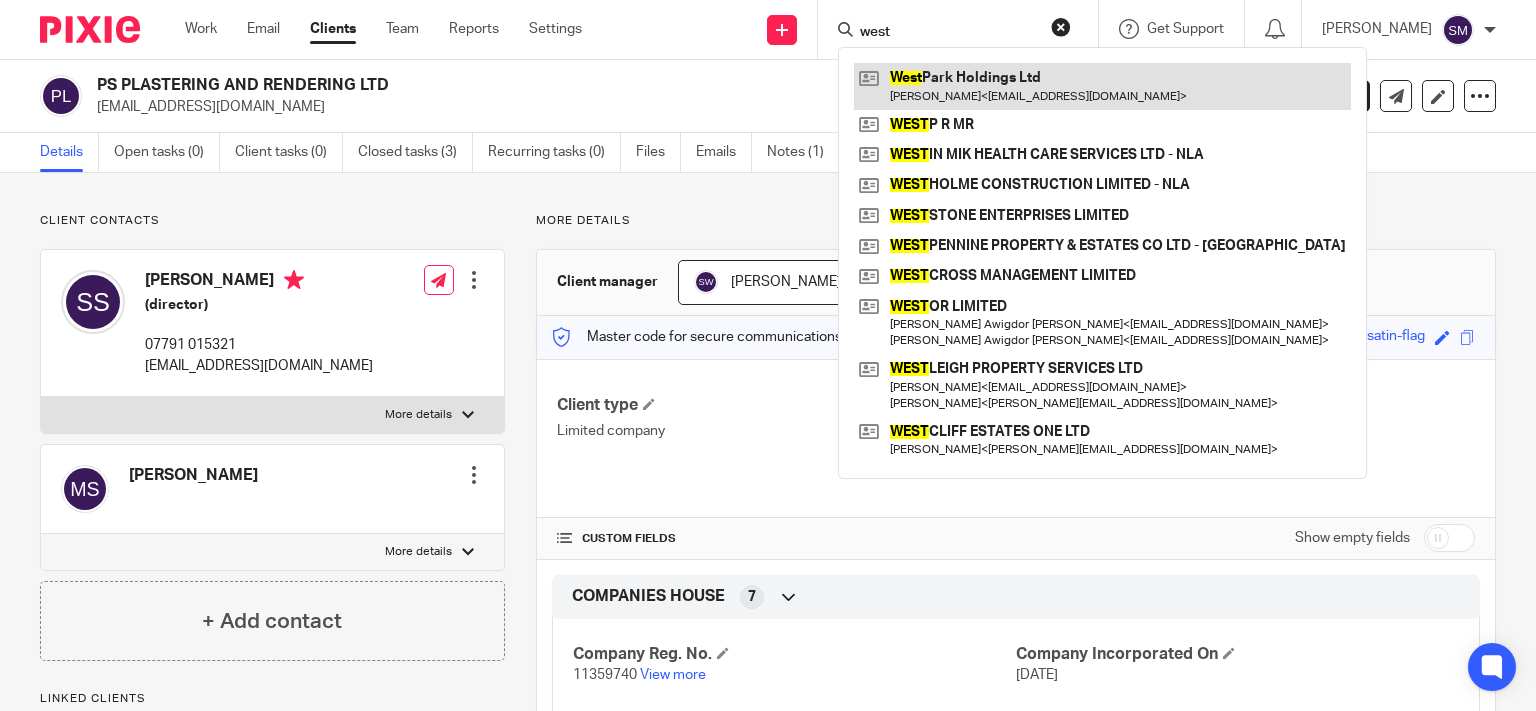 type on "west" 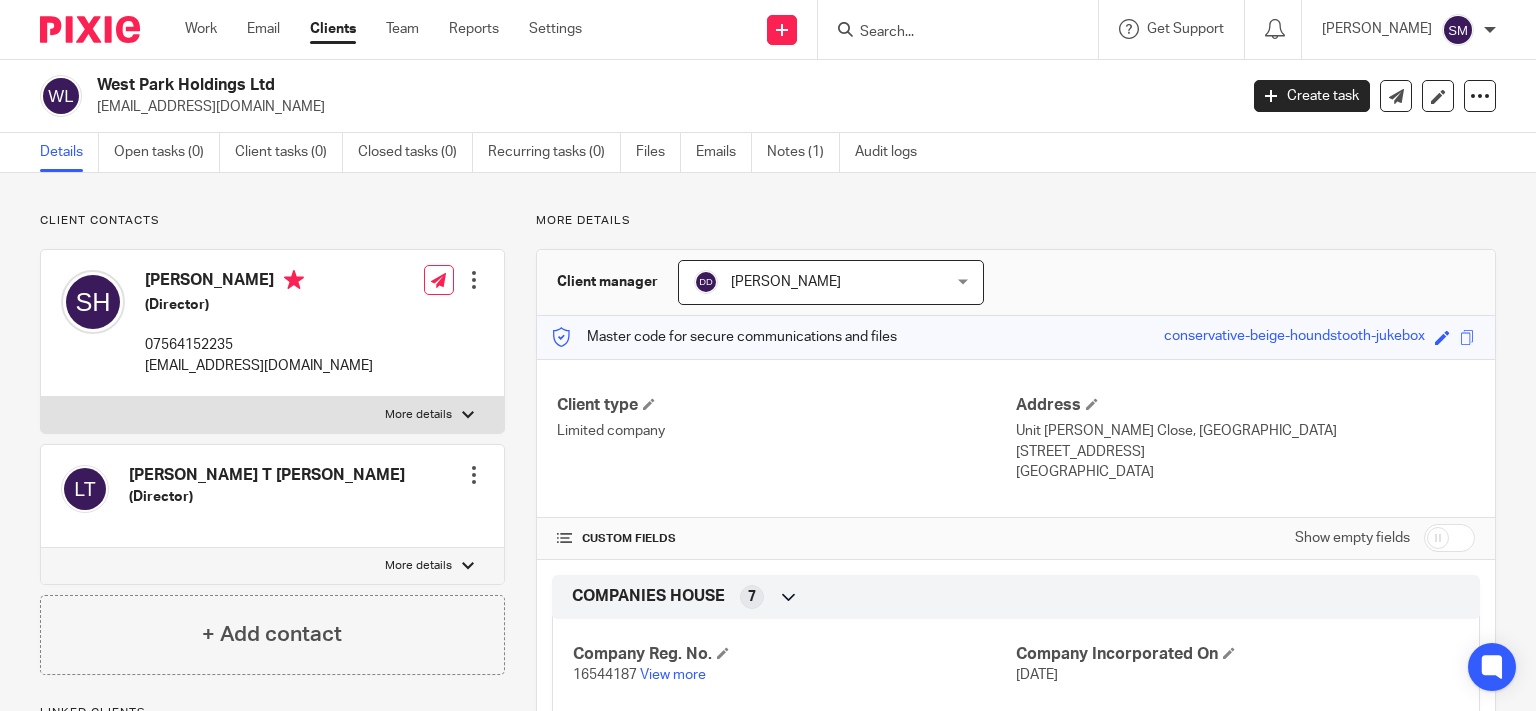 click on "872018492373 / BRULIMAR100" at bounding box center (672, 1266) 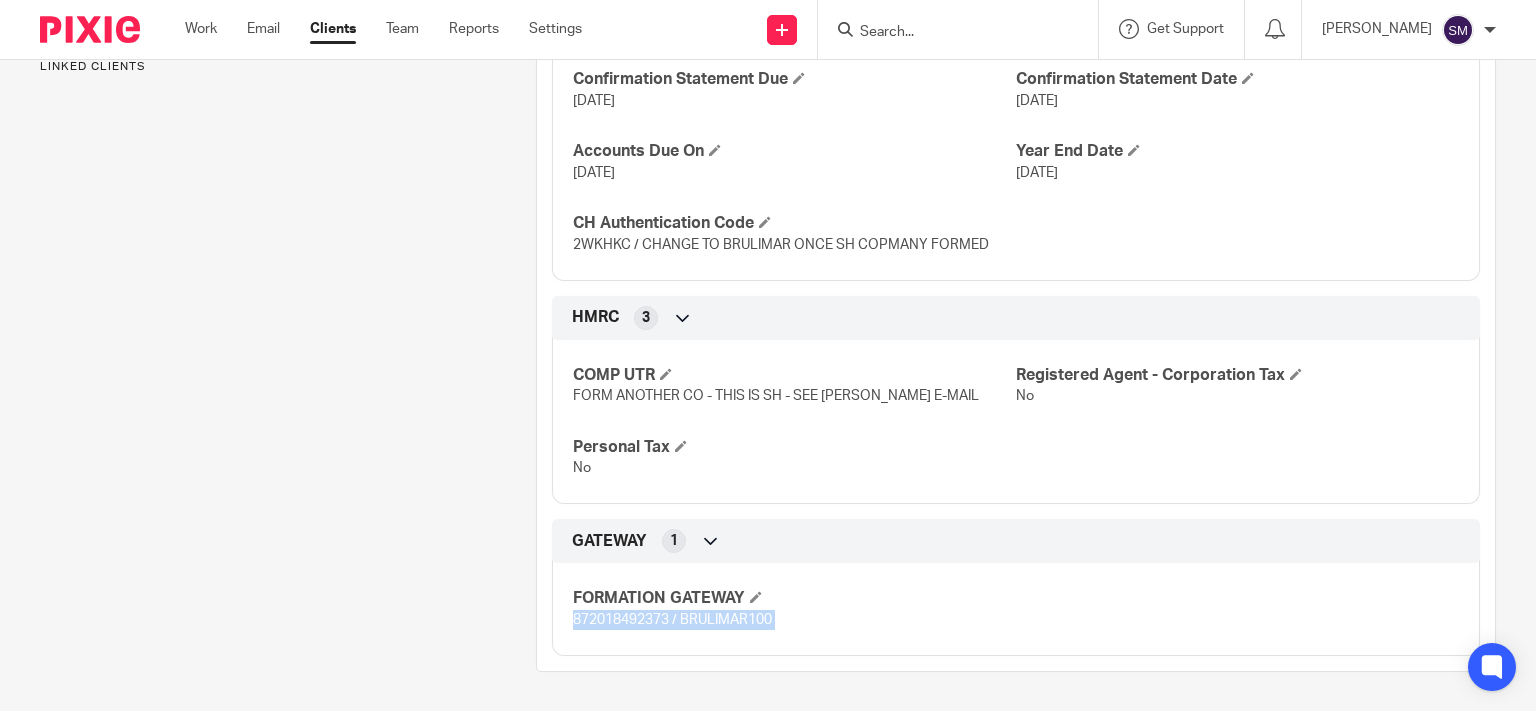 click on "872018492373 / BRULIMAR100" at bounding box center [672, 620] 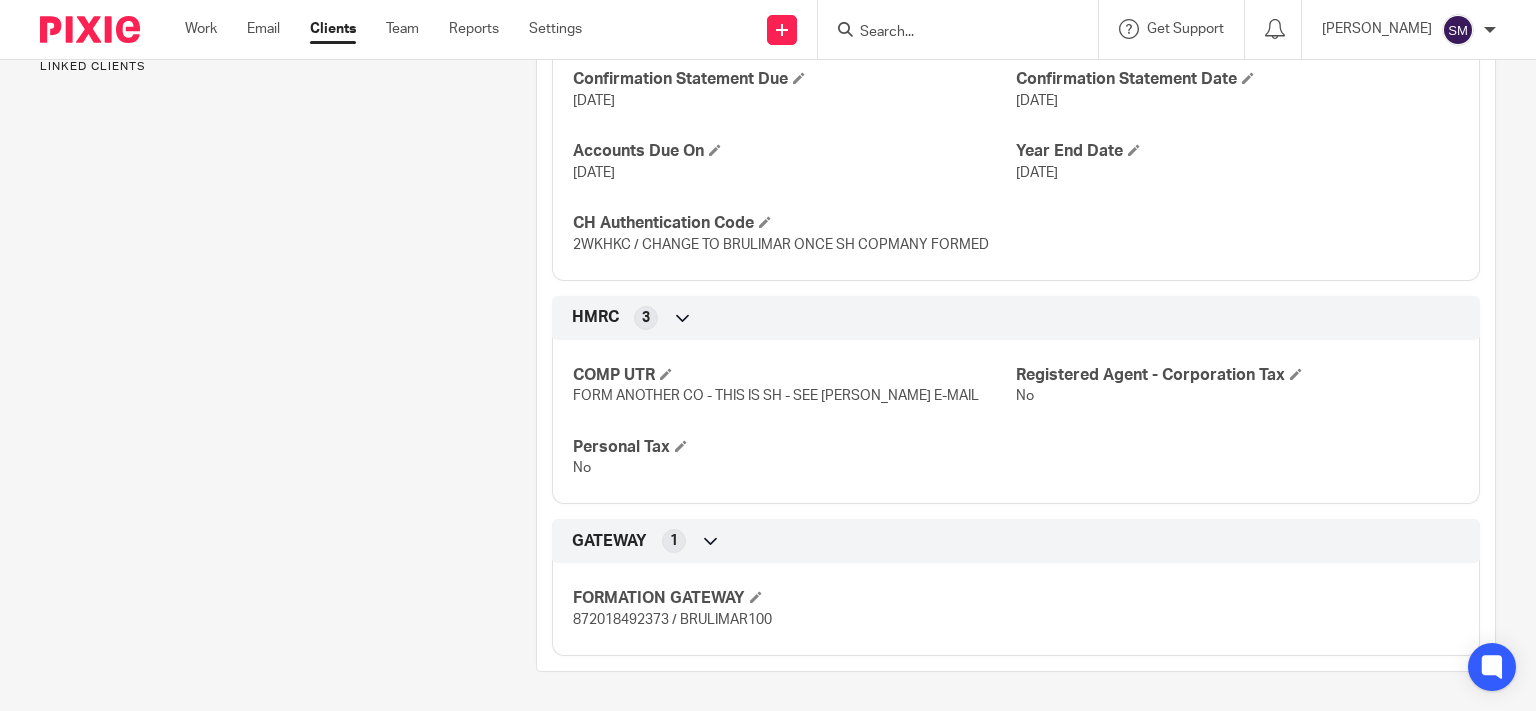 click on "872018492373 / BRULIMAR100" at bounding box center [672, 620] 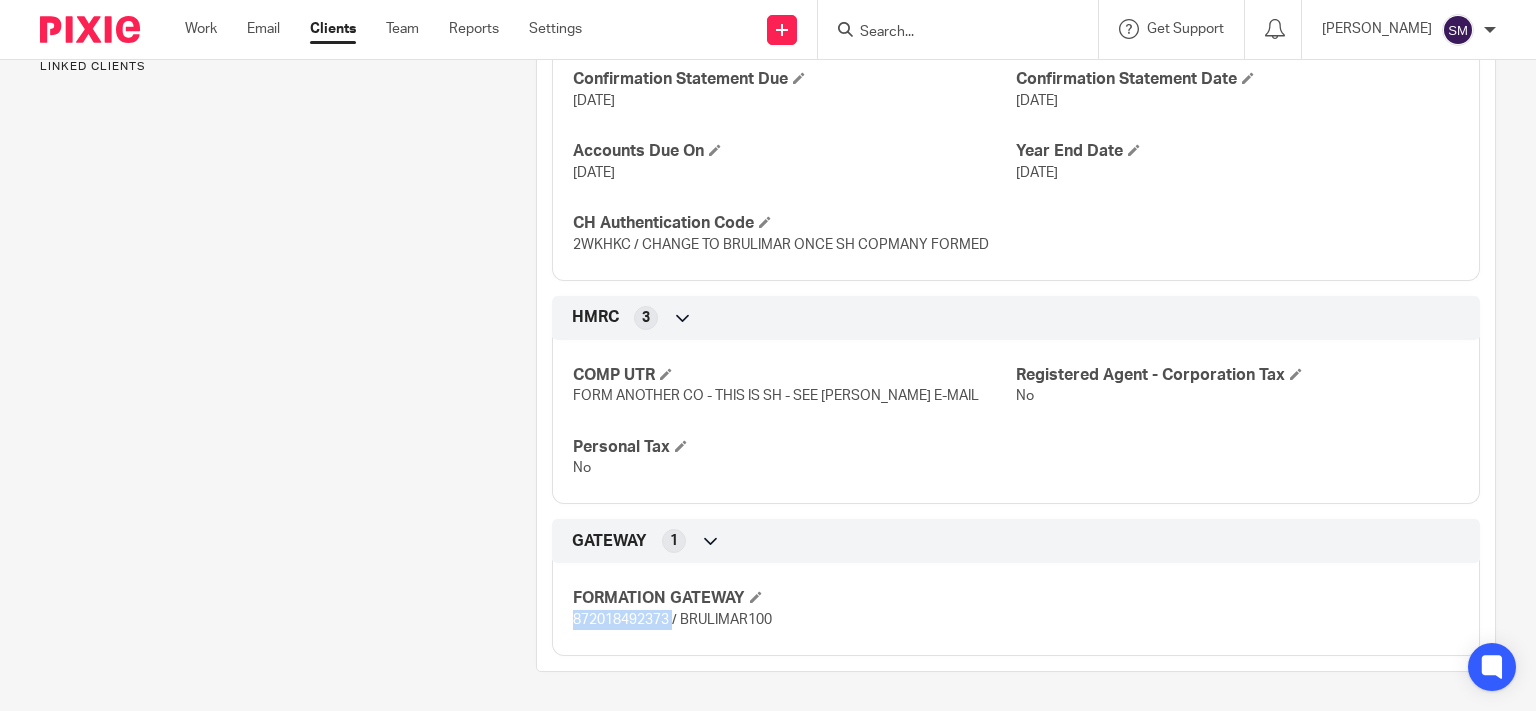 click on "872018492373 / BRULIMAR100" at bounding box center [672, 620] 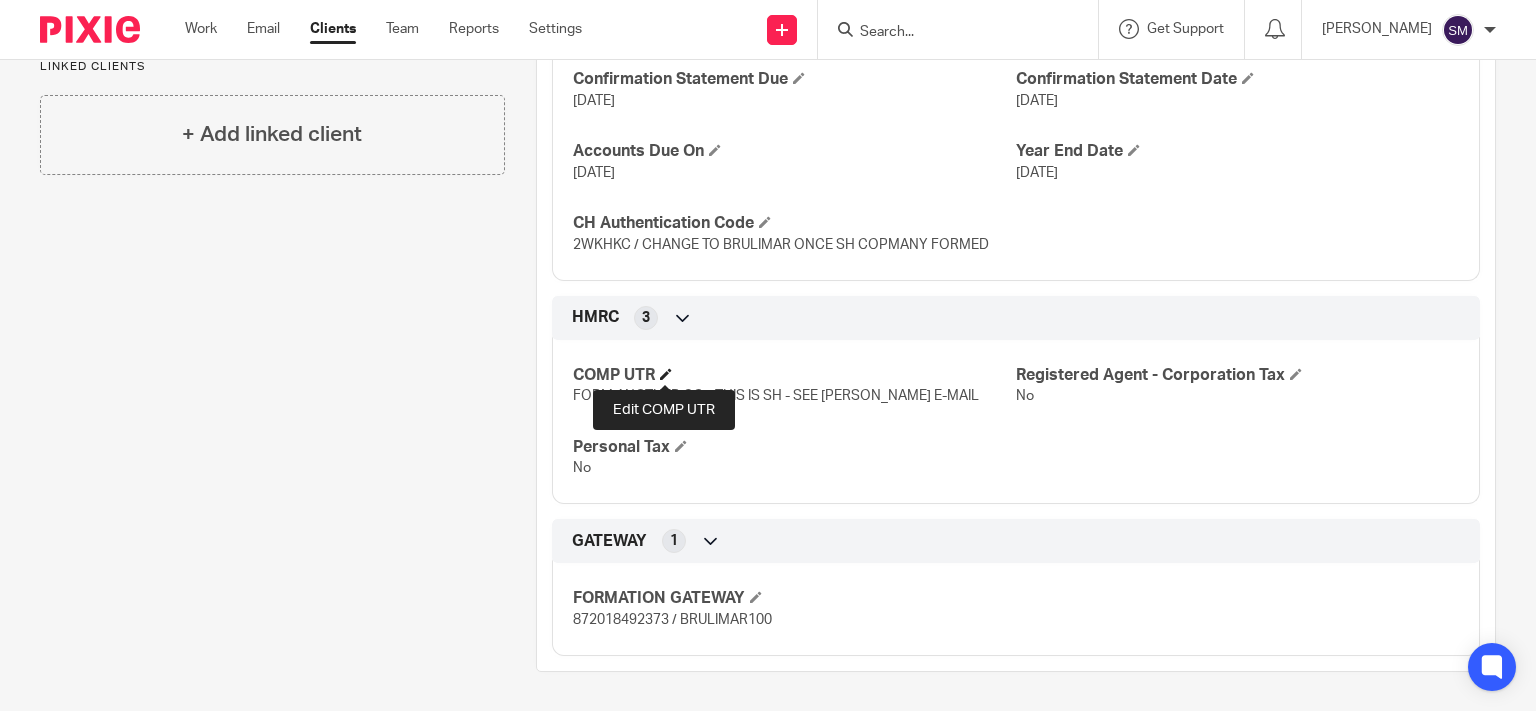 click at bounding box center (666, 374) 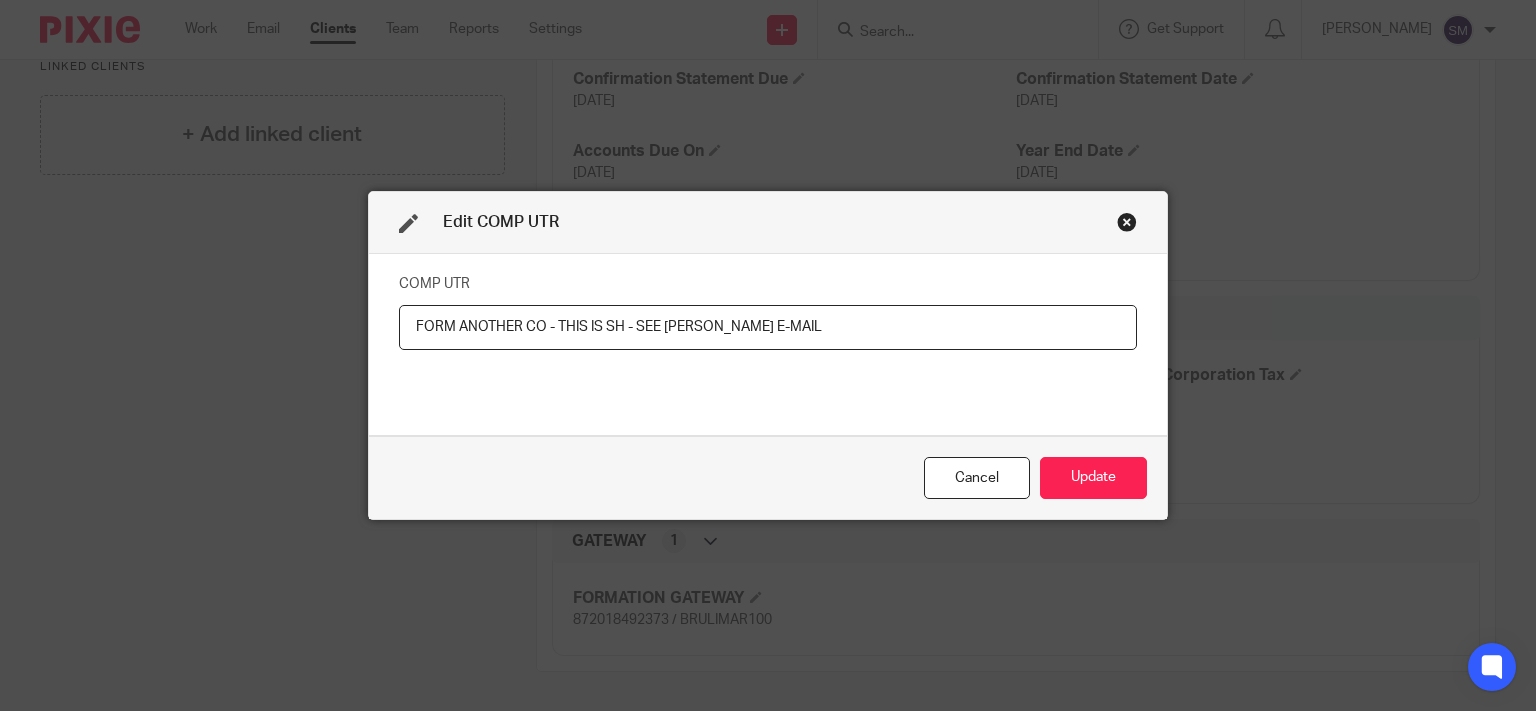 drag, startPoint x: 838, startPoint y: 320, endPoint x: 110, endPoint y: 324, distance: 728.011 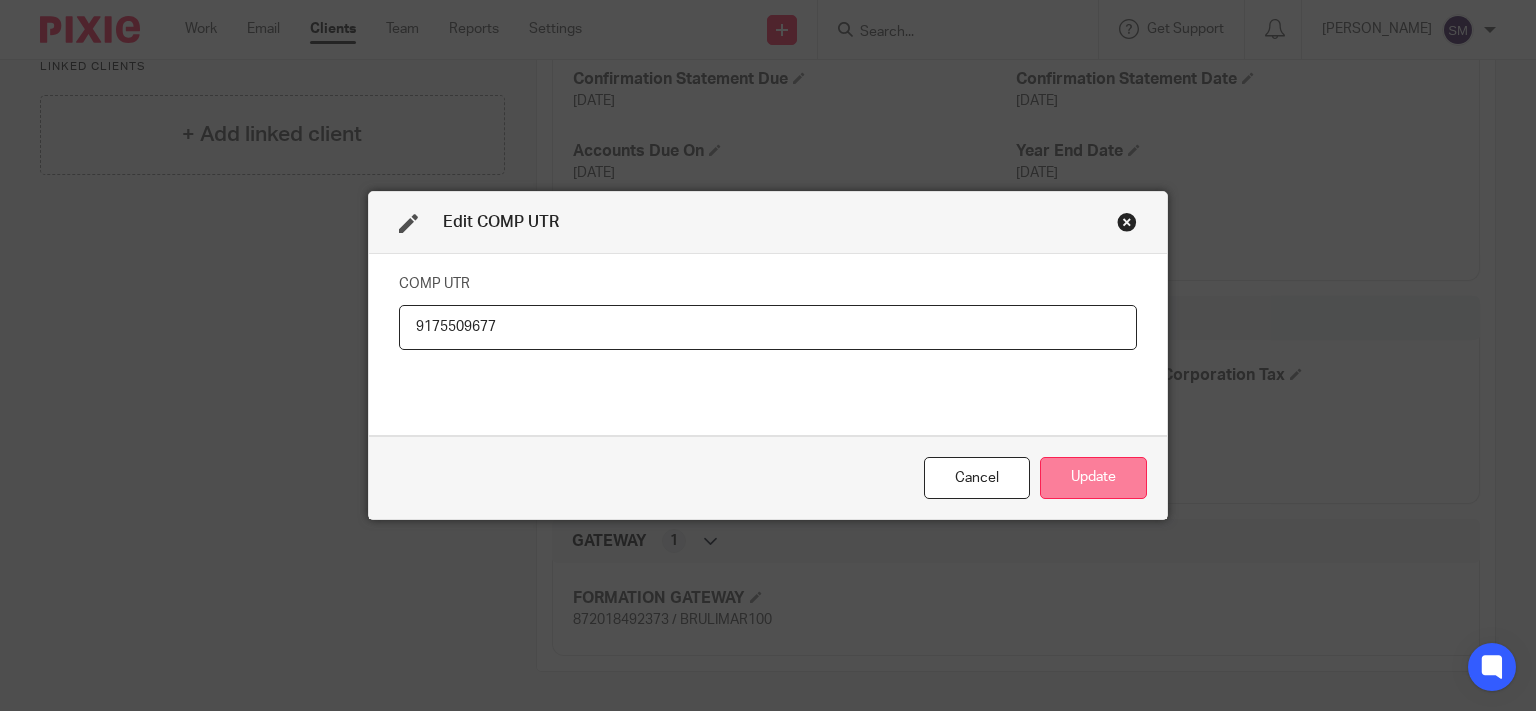 type on "9175509677" 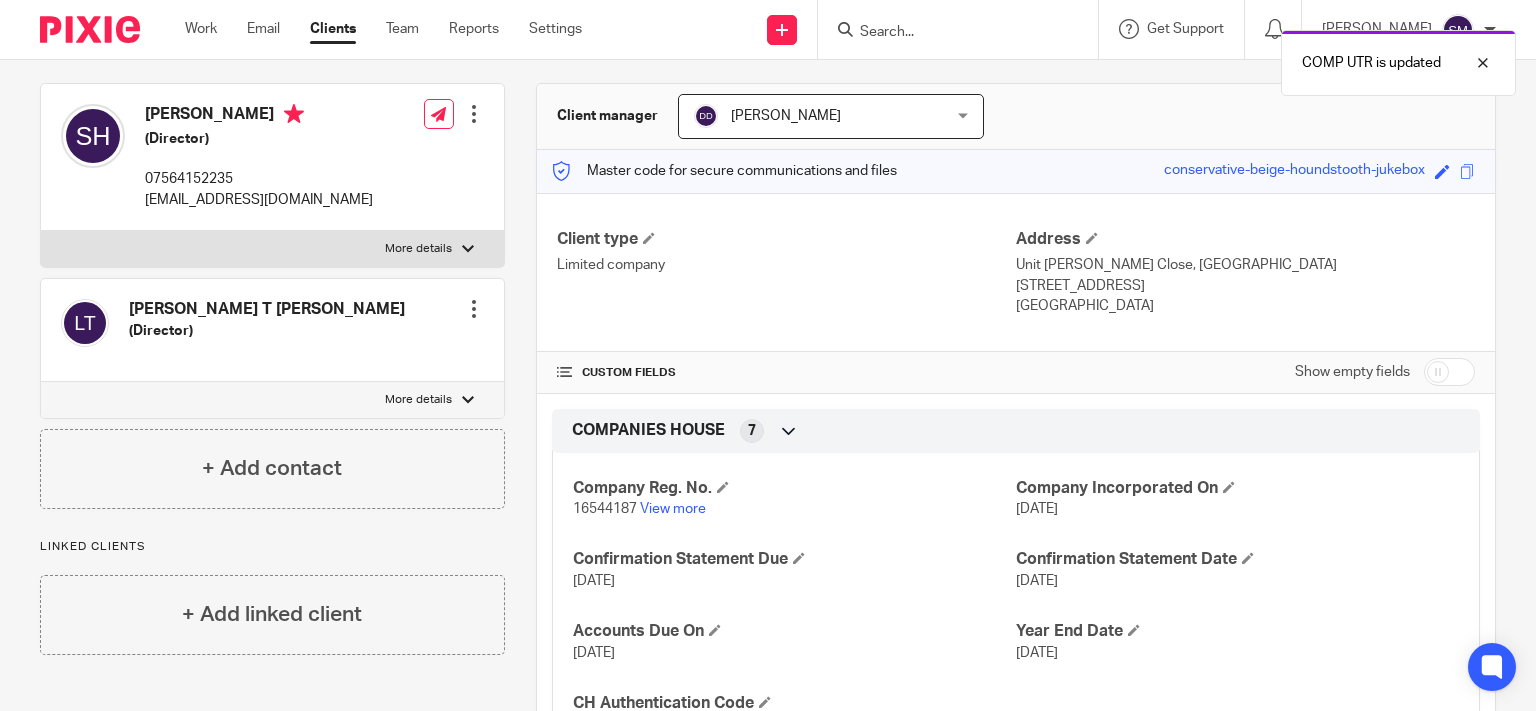 scroll, scrollTop: 0, scrollLeft: 0, axis: both 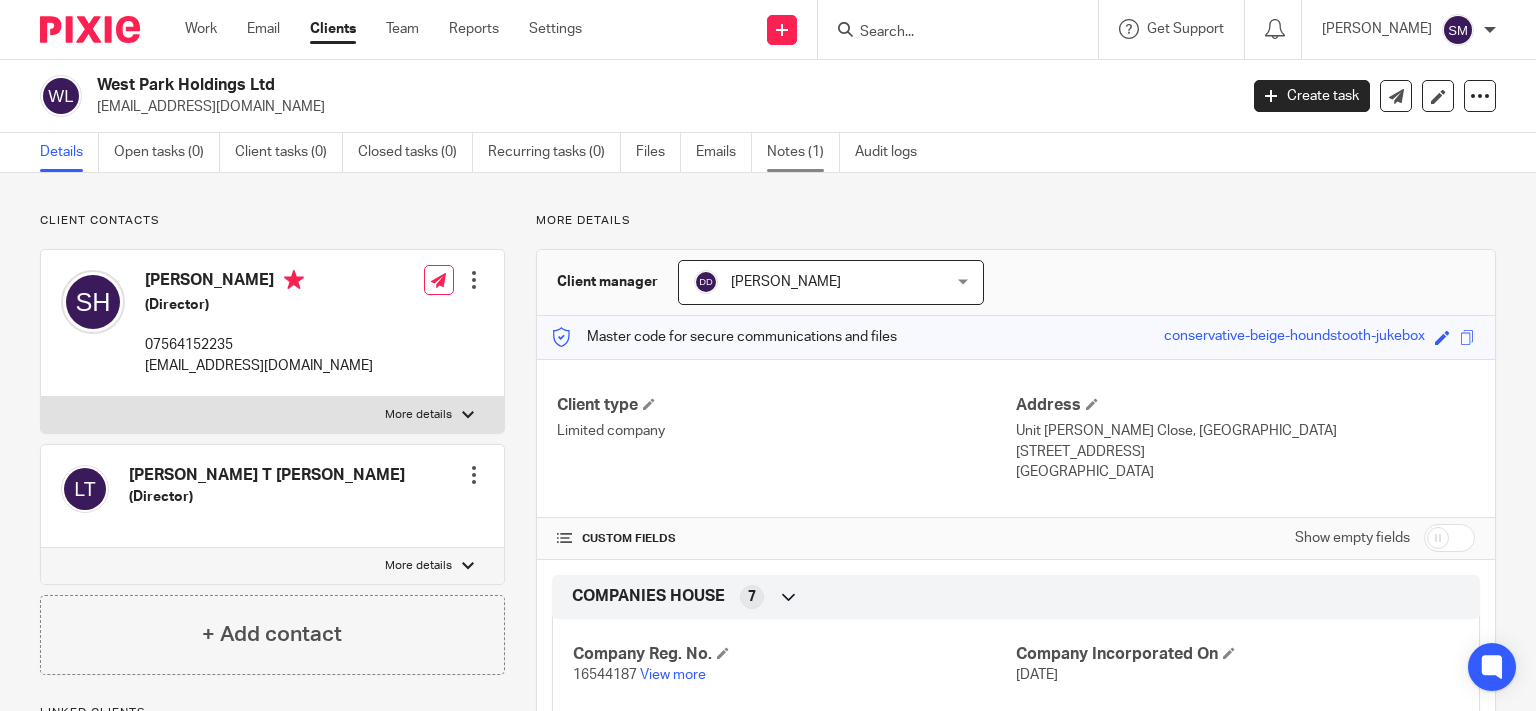 drag, startPoint x: 806, startPoint y: 149, endPoint x: 726, endPoint y: 246, distance: 125.73385 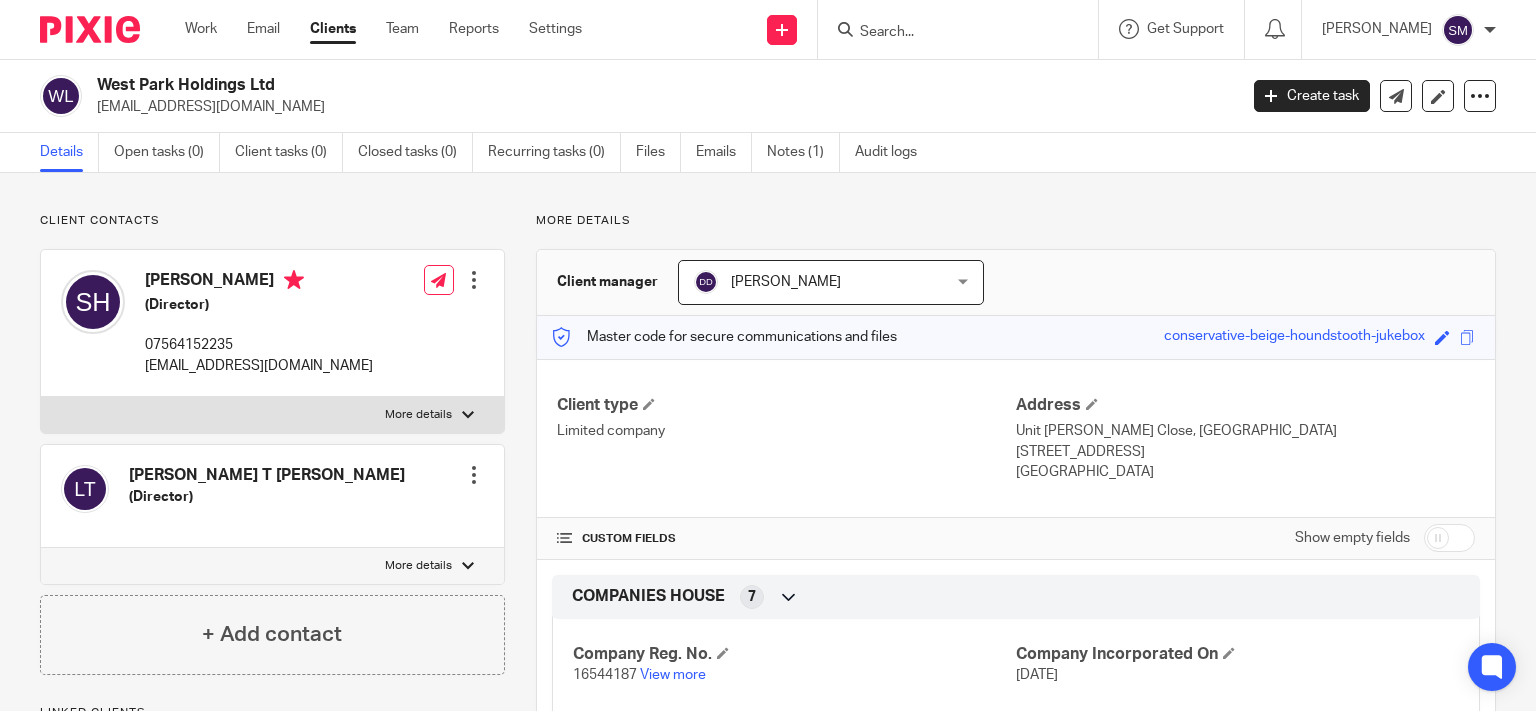 click on "Notes (1)" at bounding box center (803, 152) 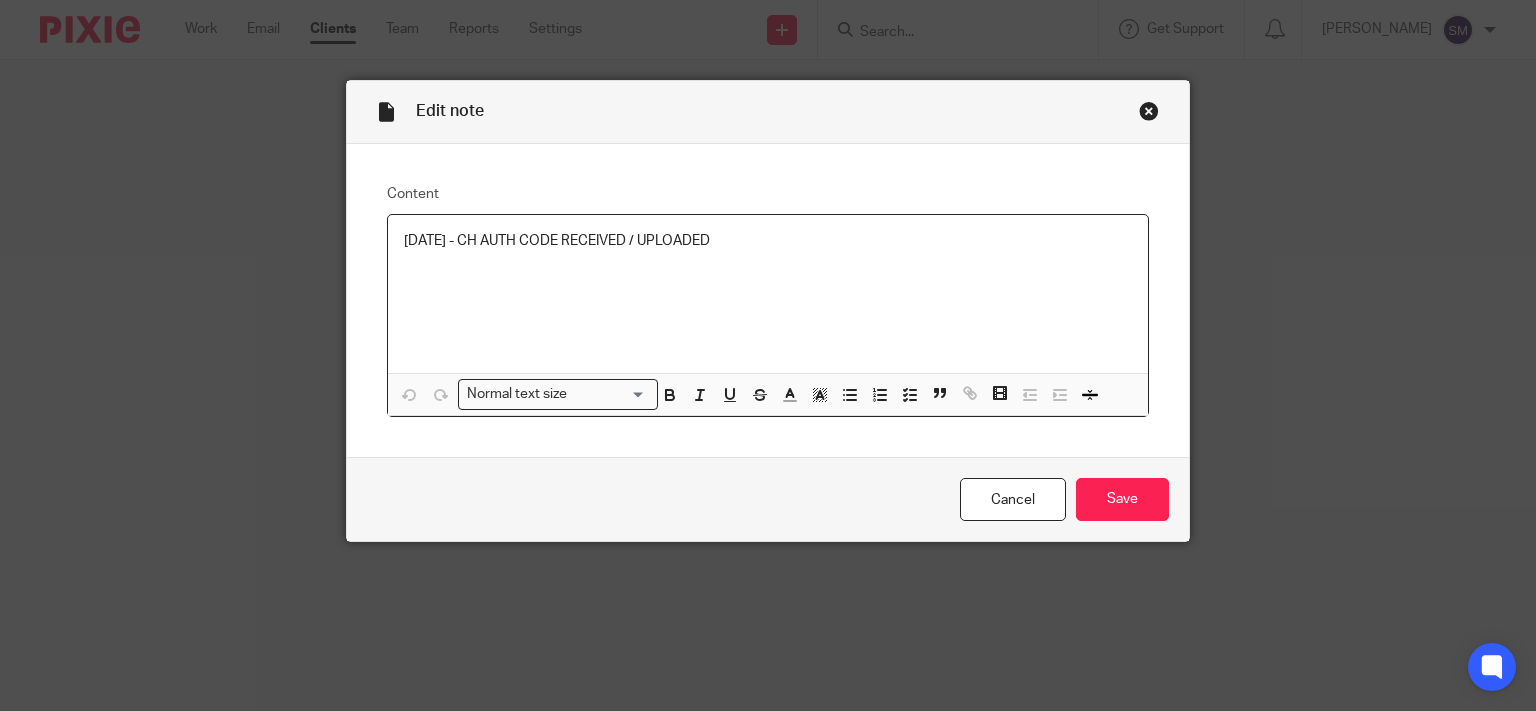 scroll, scrollTop: 0, scrollLeft: 0, axis: both 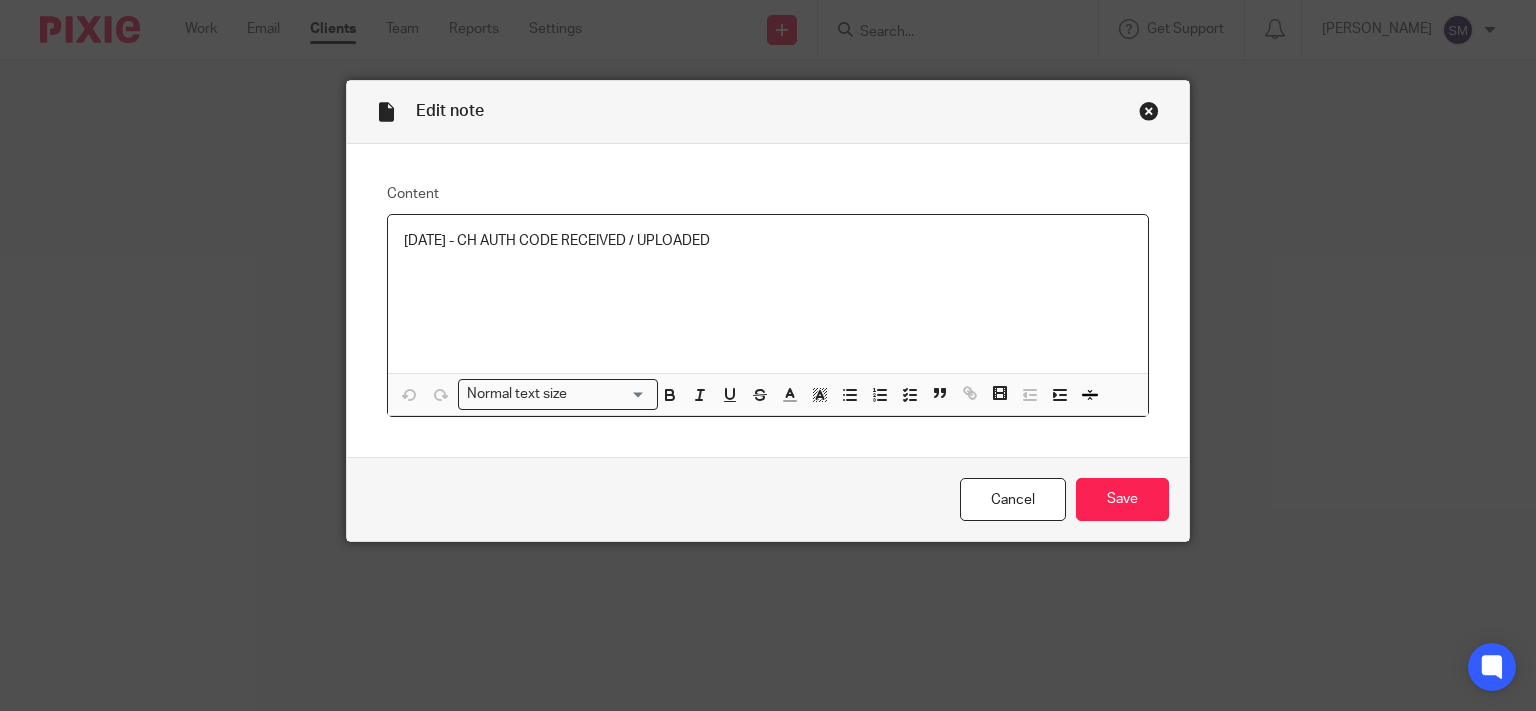 click on "[DATE] - CH AUTH CODE RECEIVED / UPLOADED" at bounding box center (768, 294) 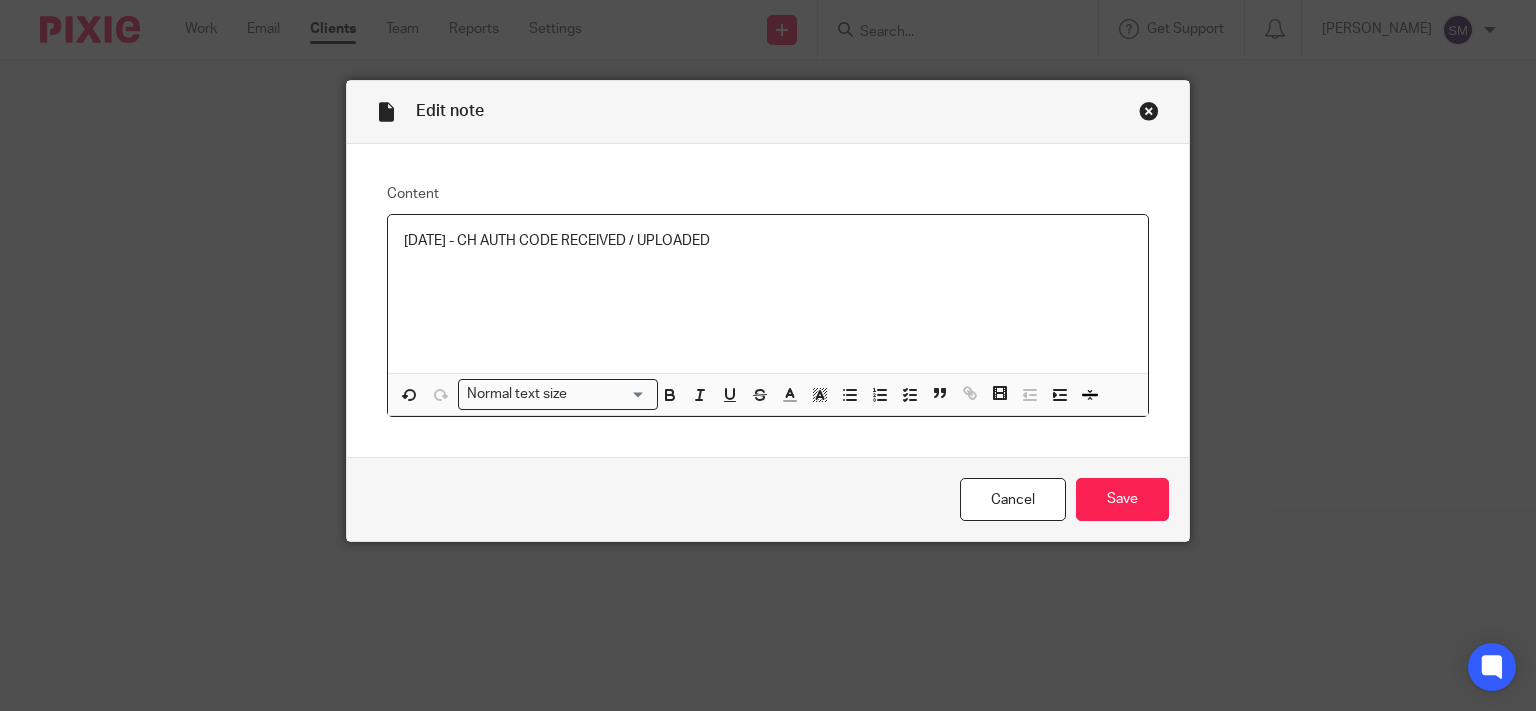 type 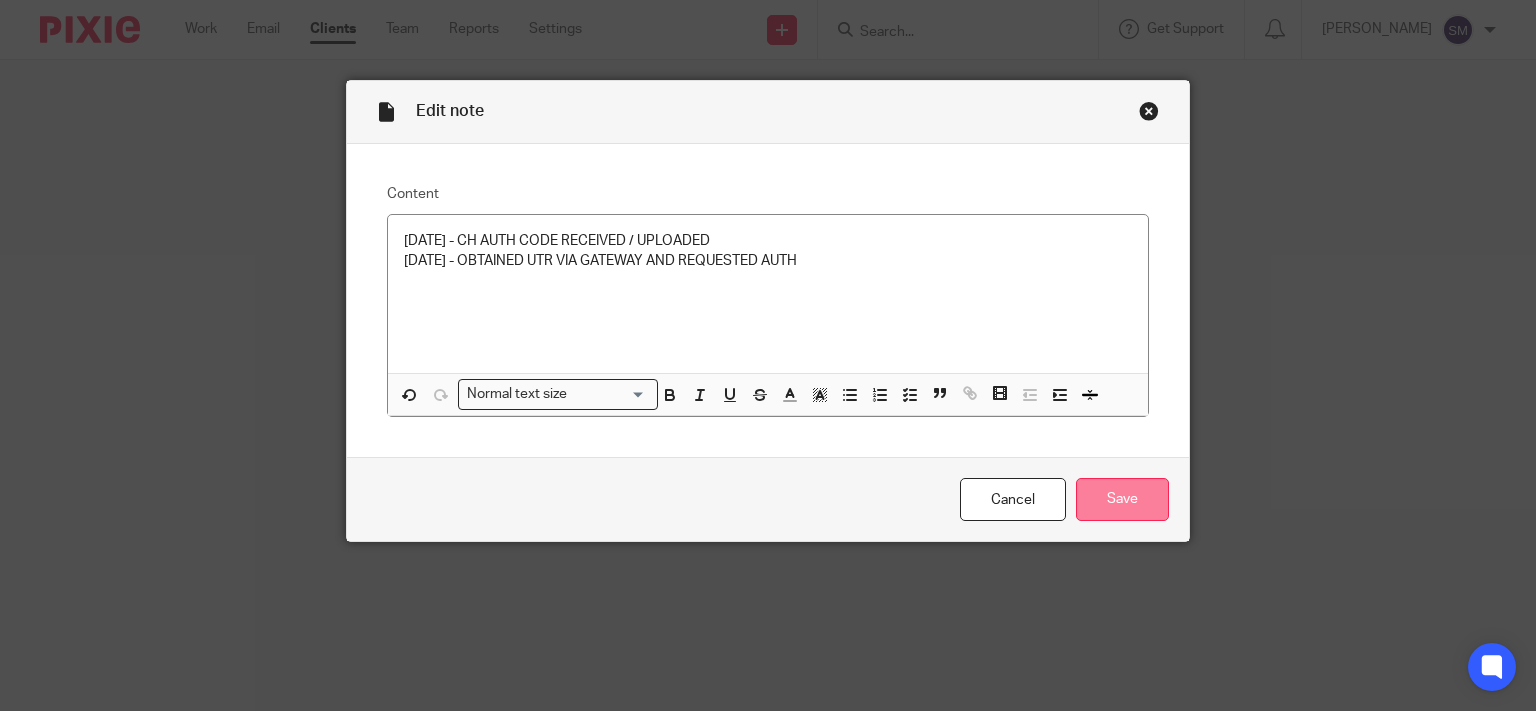 click on "Save" at bounding box center [1122, 499] 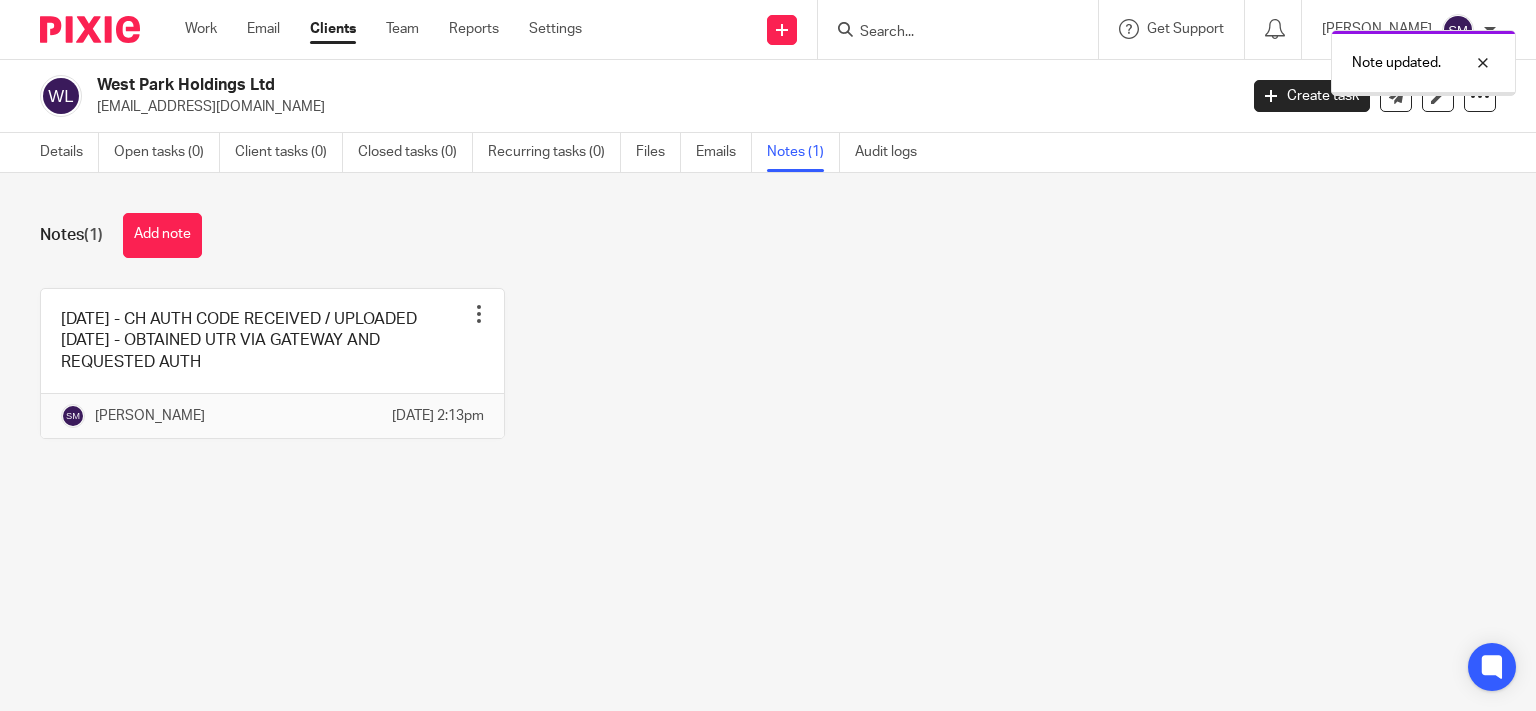 scroll, scrollTop: 0, scrollLeft: 0, axis: both 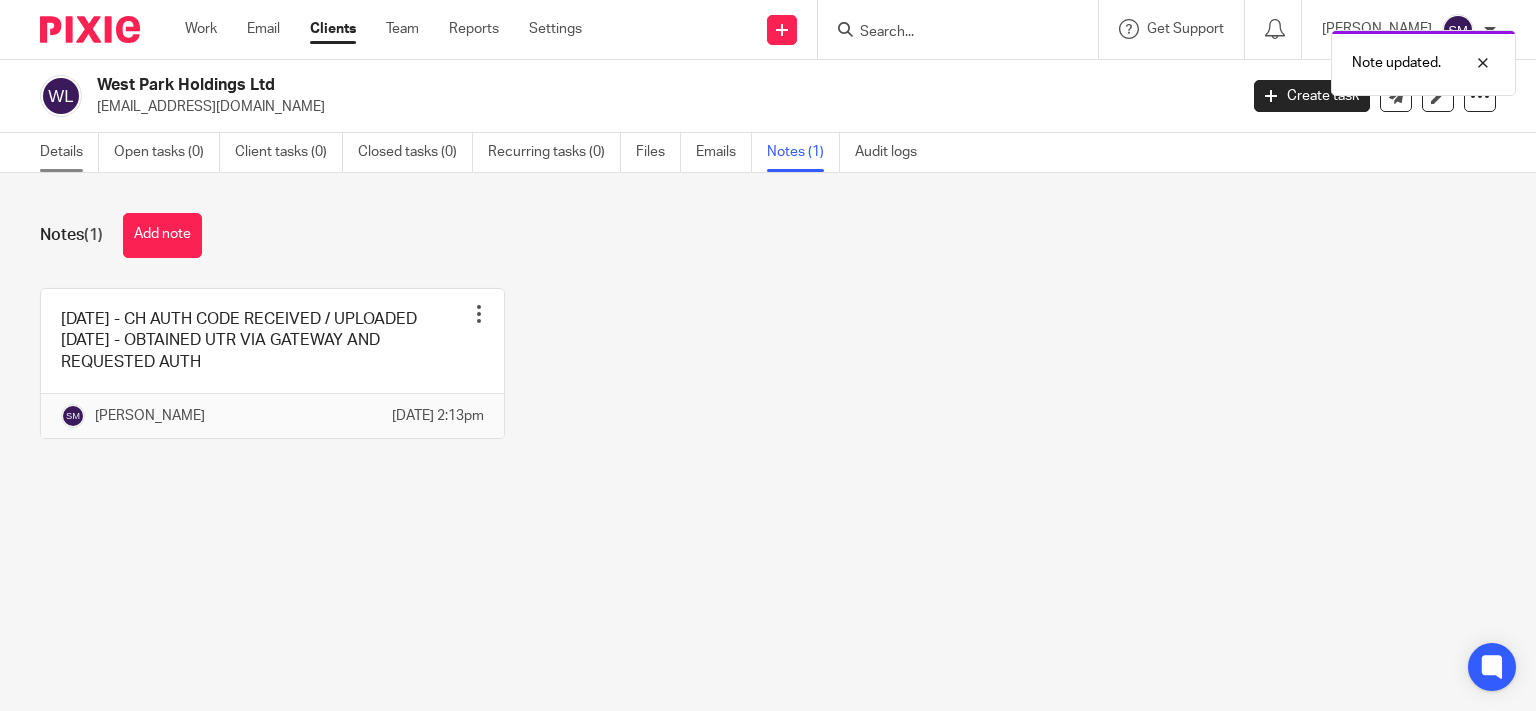 click on "Details" at bounding box center (69, 152) 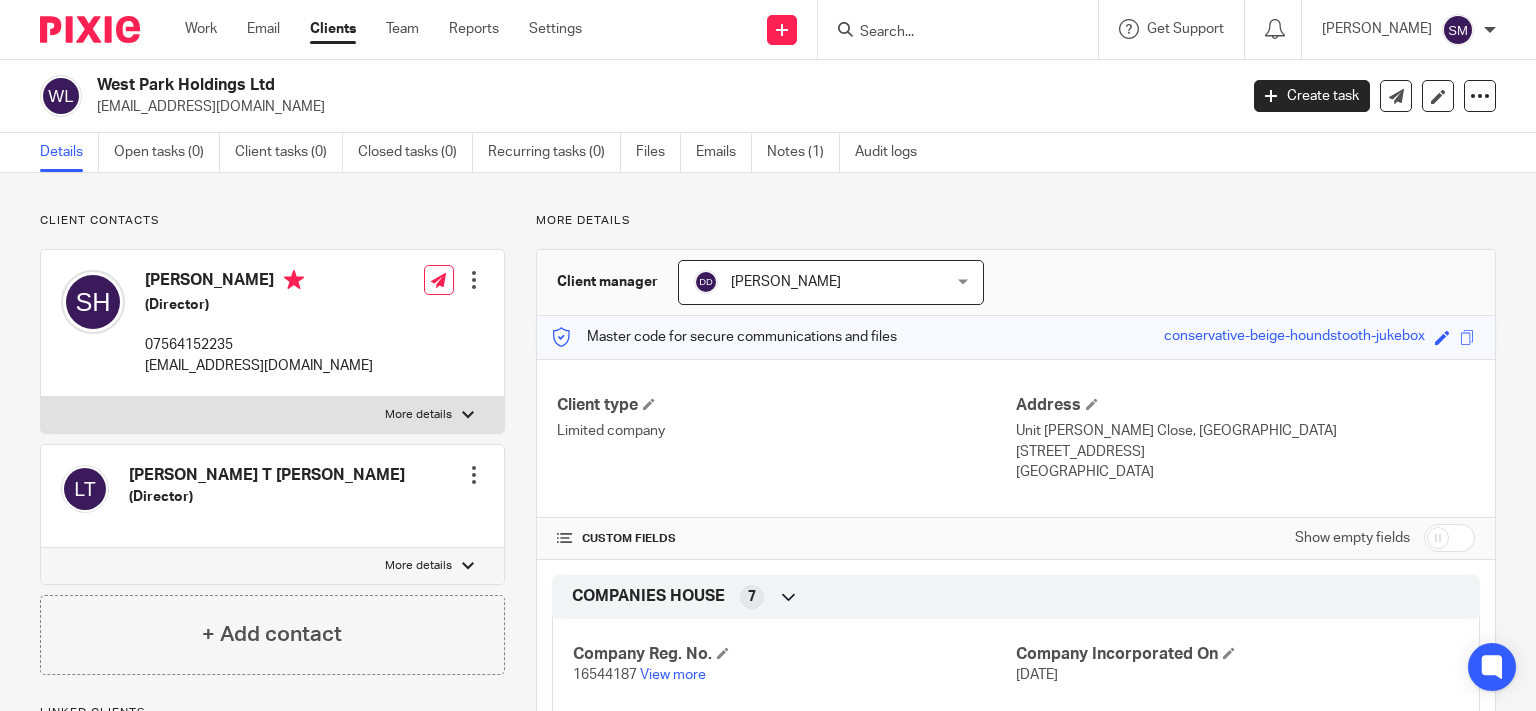 scroll, scrollTop: 0, scrollLeft: 0, axis: both 